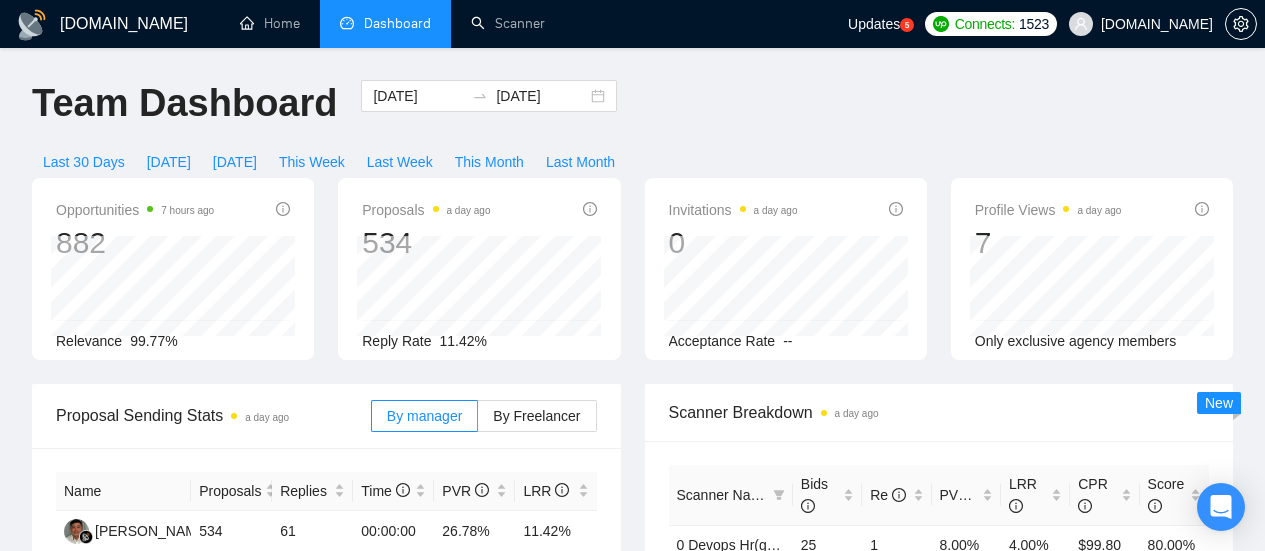 scroll, scrollTop: 0, scrollLeft: 0, axis: both 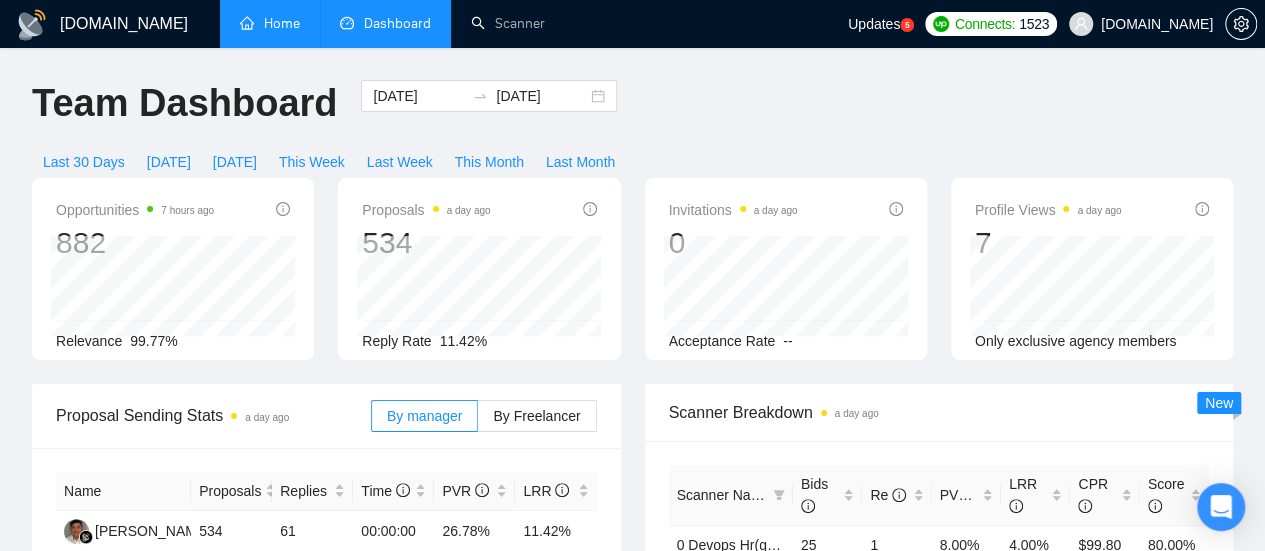 click on "Home" at bounding box center (270, 23) 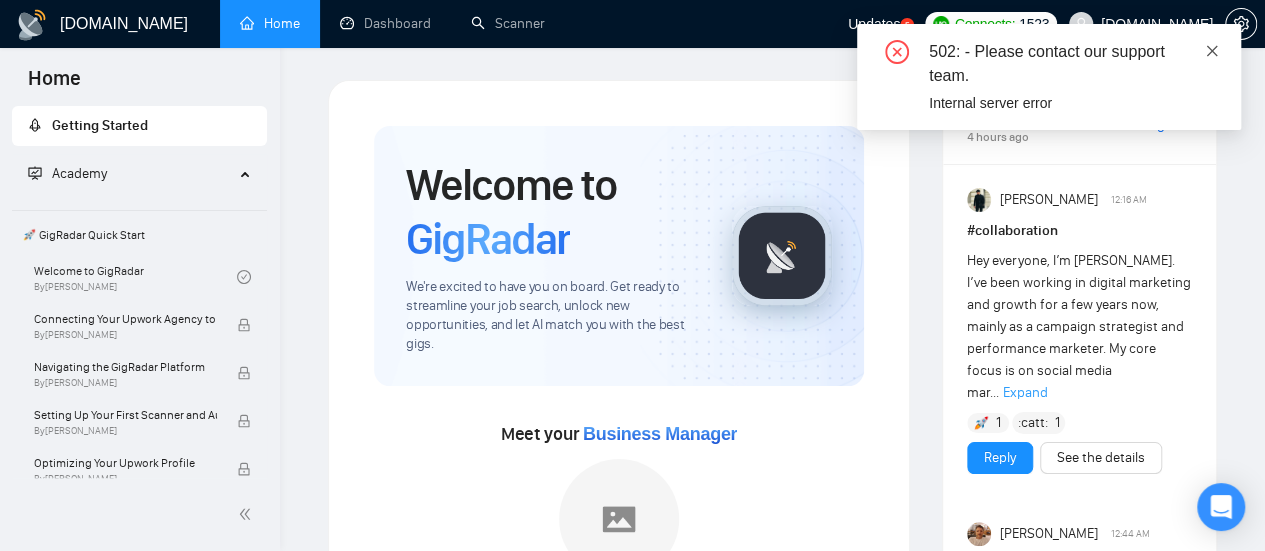 click 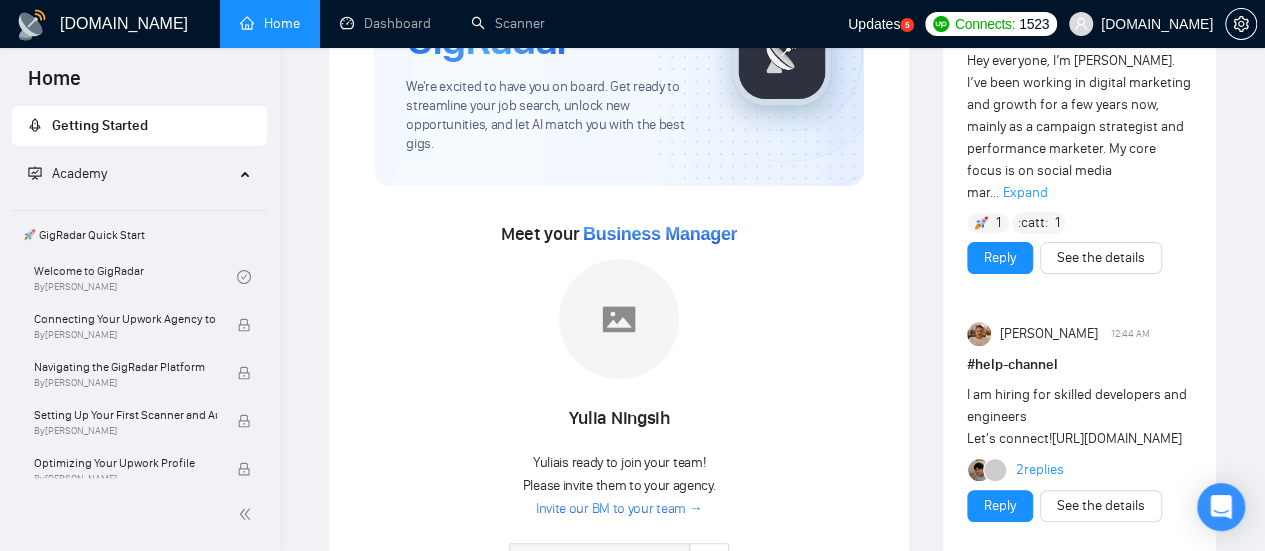 scroll, scrollTop: 0, scrollLeft: 0, axis: both 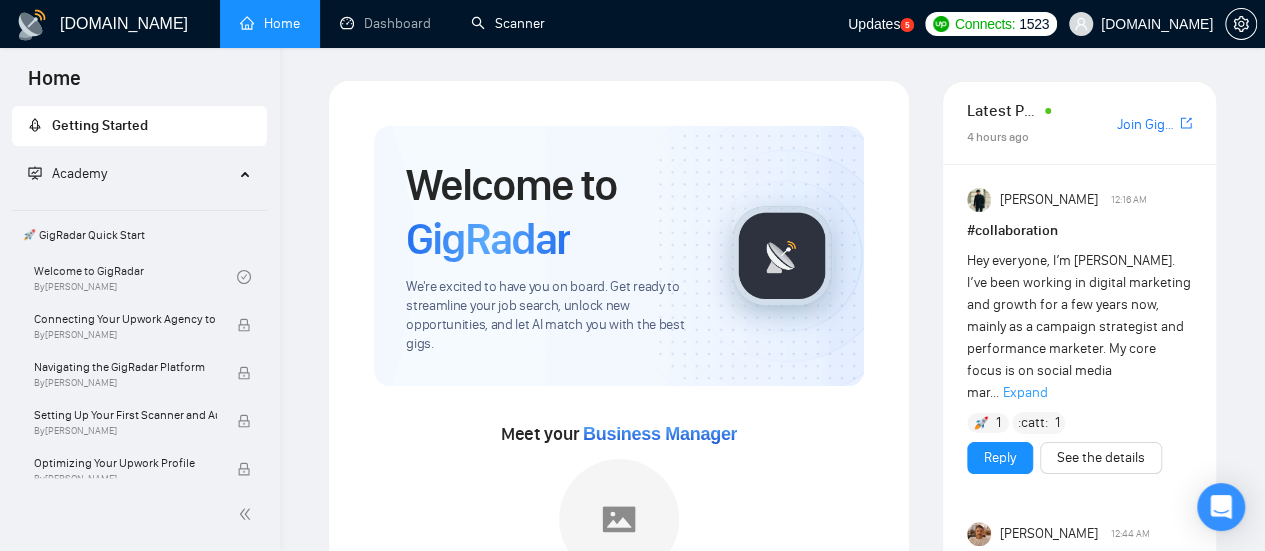 drag, startPoint x: 524, startPoint y: 31, endPoint x: 518, endPoint y: 76, distance: 45.39824 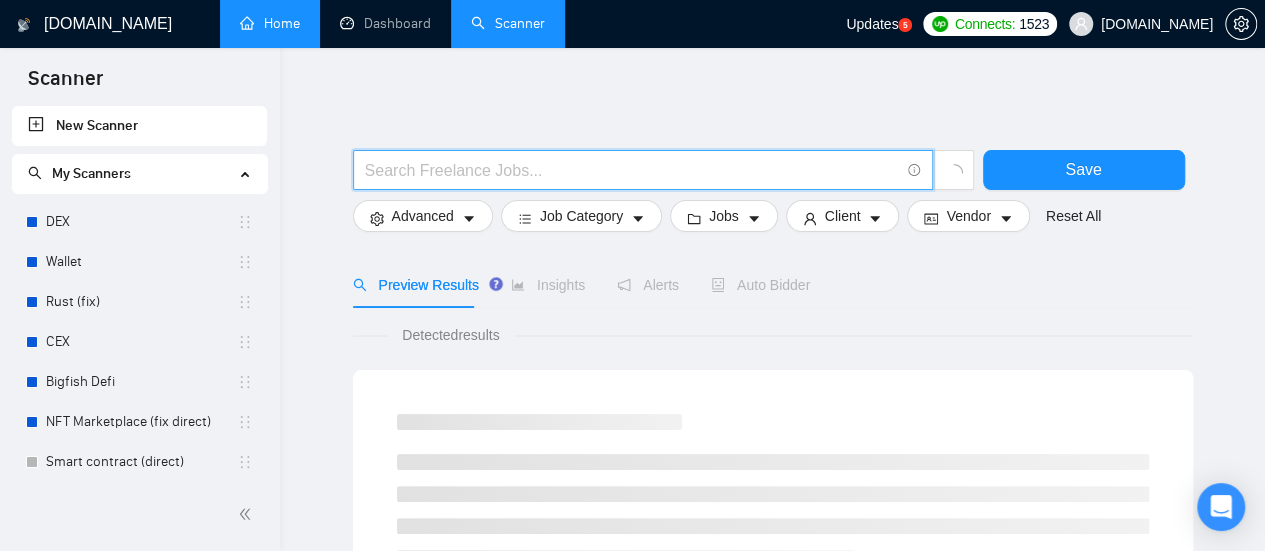 click at bounding box center [632, 170] 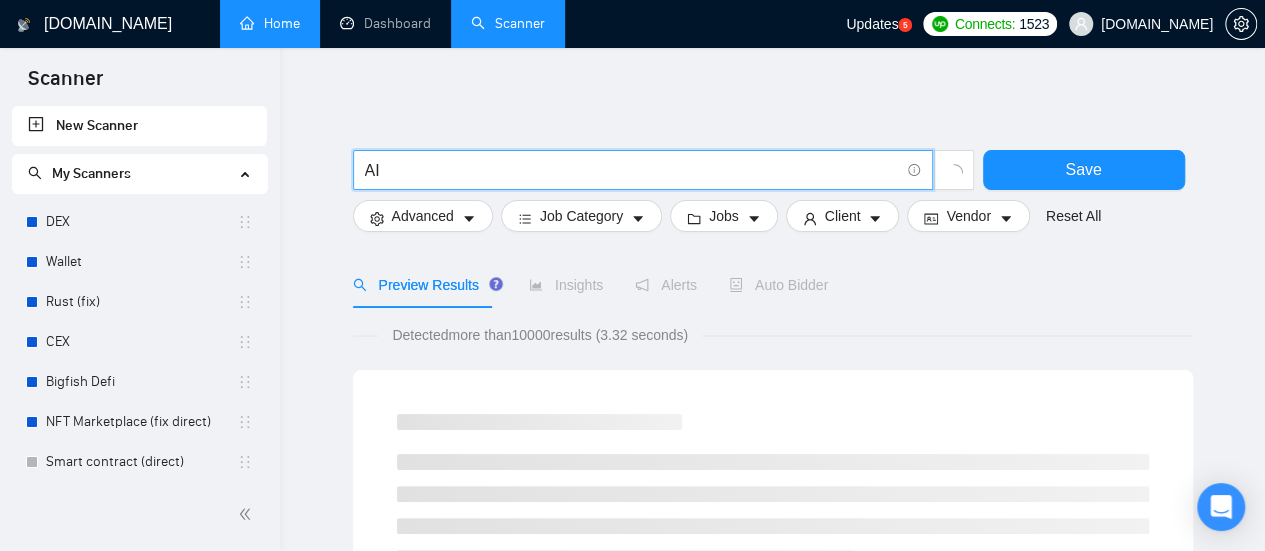 click on "AI" at bounding box center [632, 170] 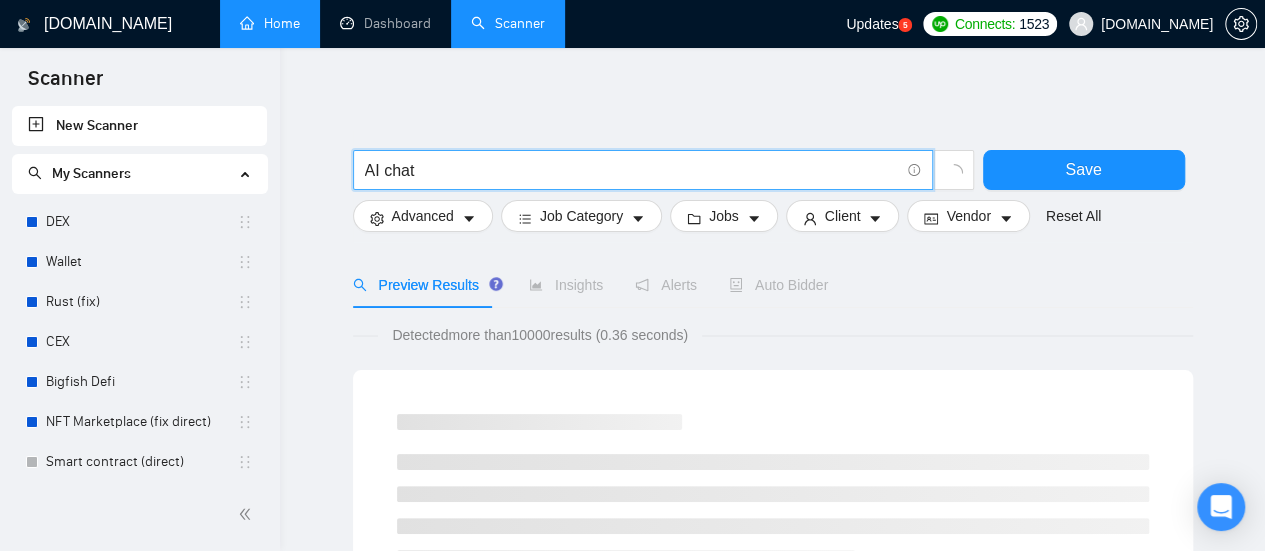 type on "AI chat" 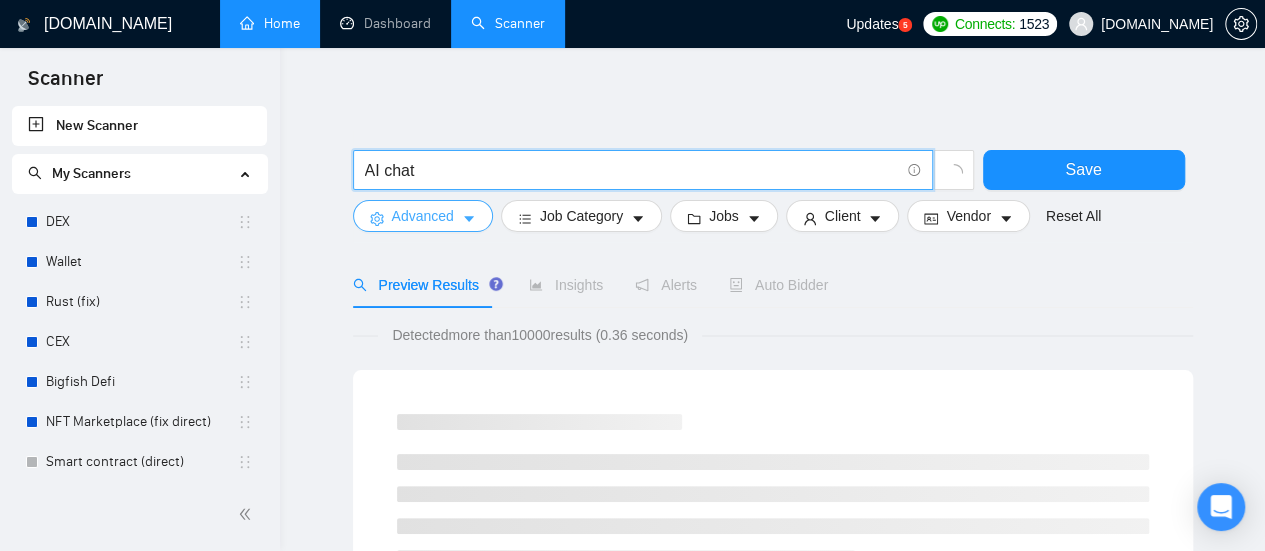 click 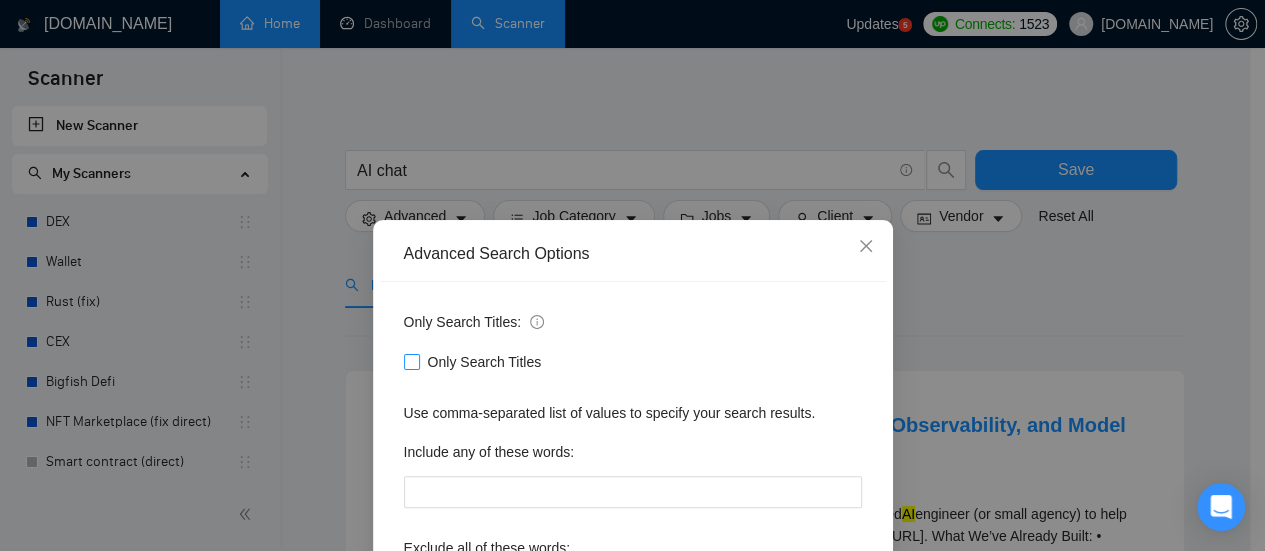 click at bounding box center [412, 362] 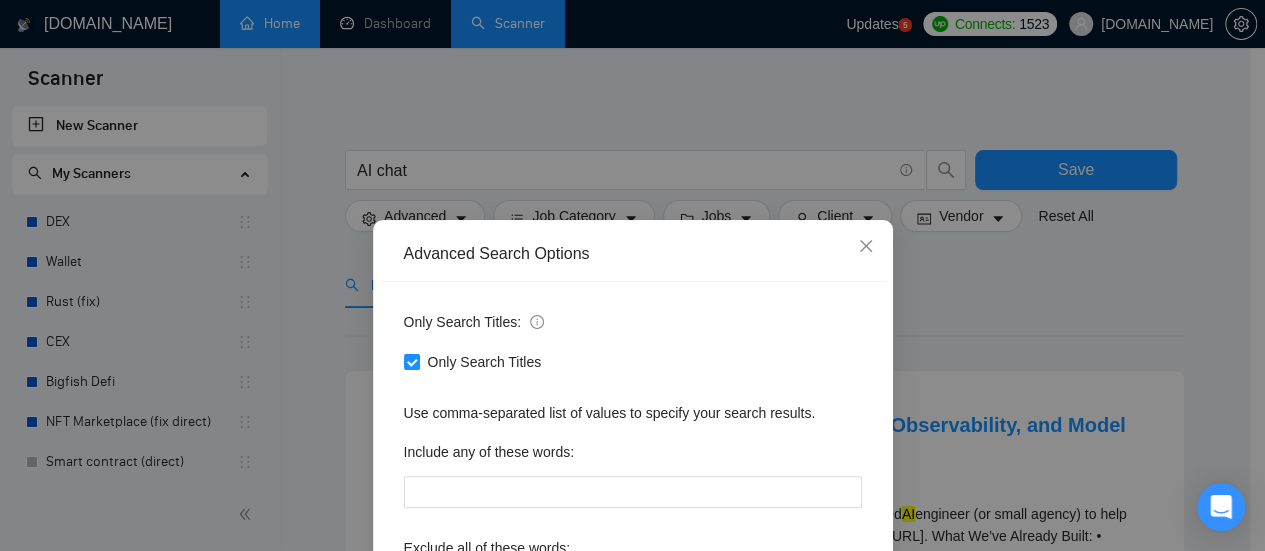 click on "Advanced Search Options Only Search Titles:   Only Search Titles Use comma-separated list of values to specify your search results. Include any of these words: Exclude all of these words: Include skills list in the search:   Also  exclude  on Skills Reset OK" at bounding box center (632, 275) 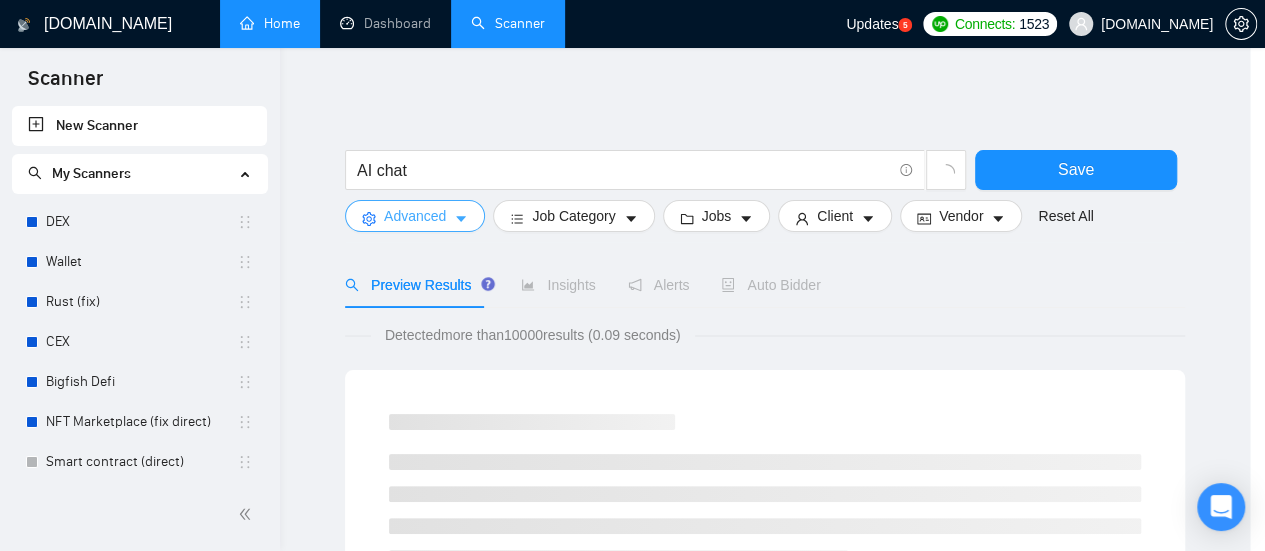 scroll, scrollTop: 0, scrollLeft: 0, axis: both 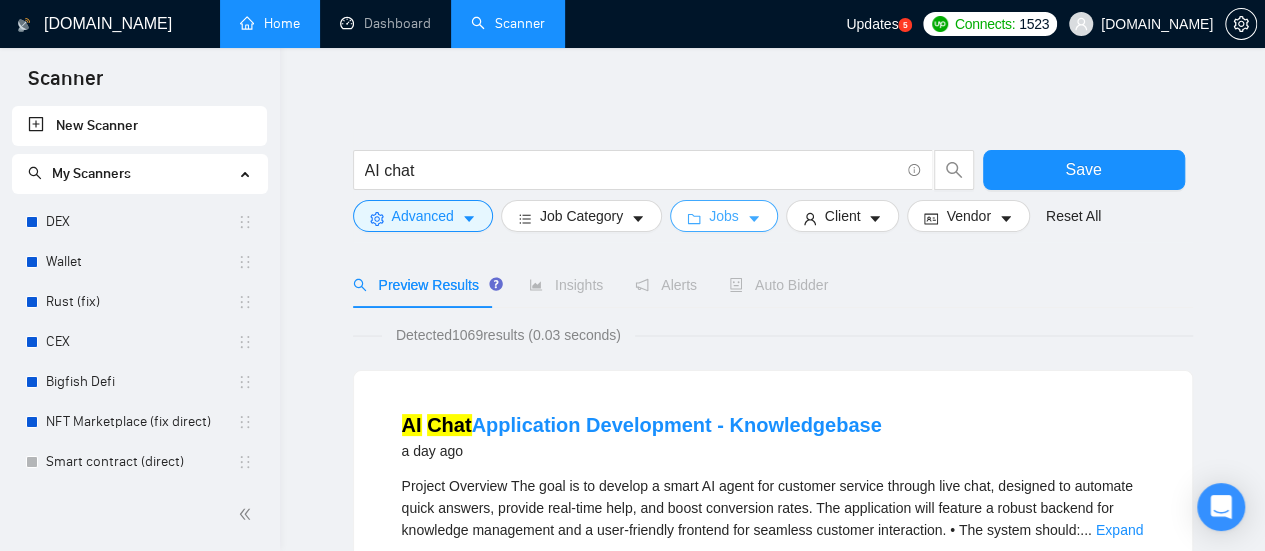 click 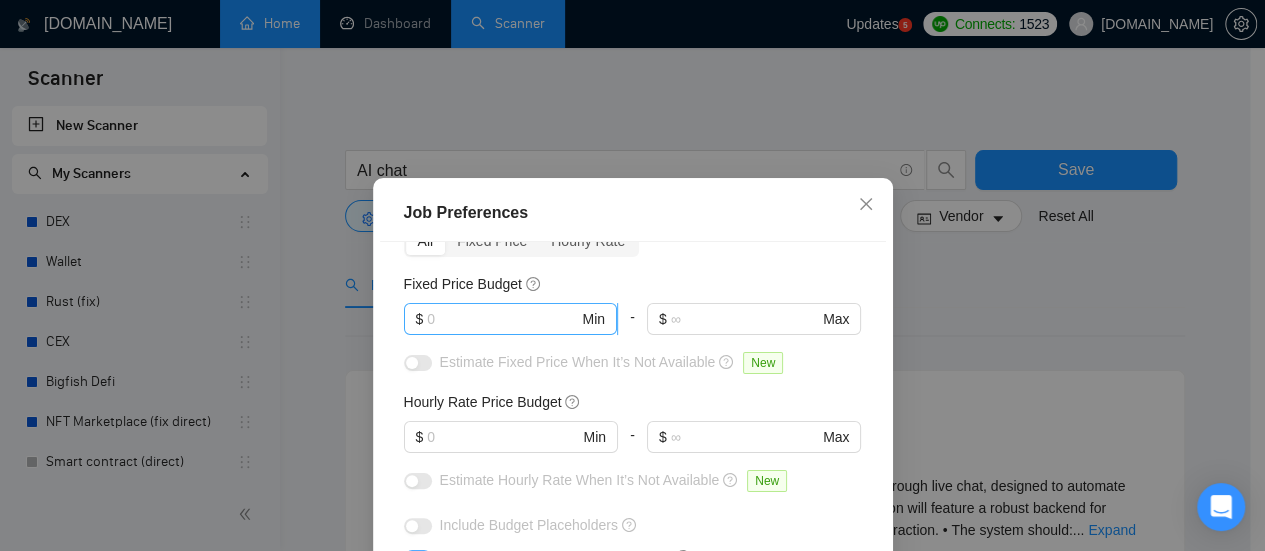 scroll, scrollTop: 100, scrollLeft: 0, axis: vertical 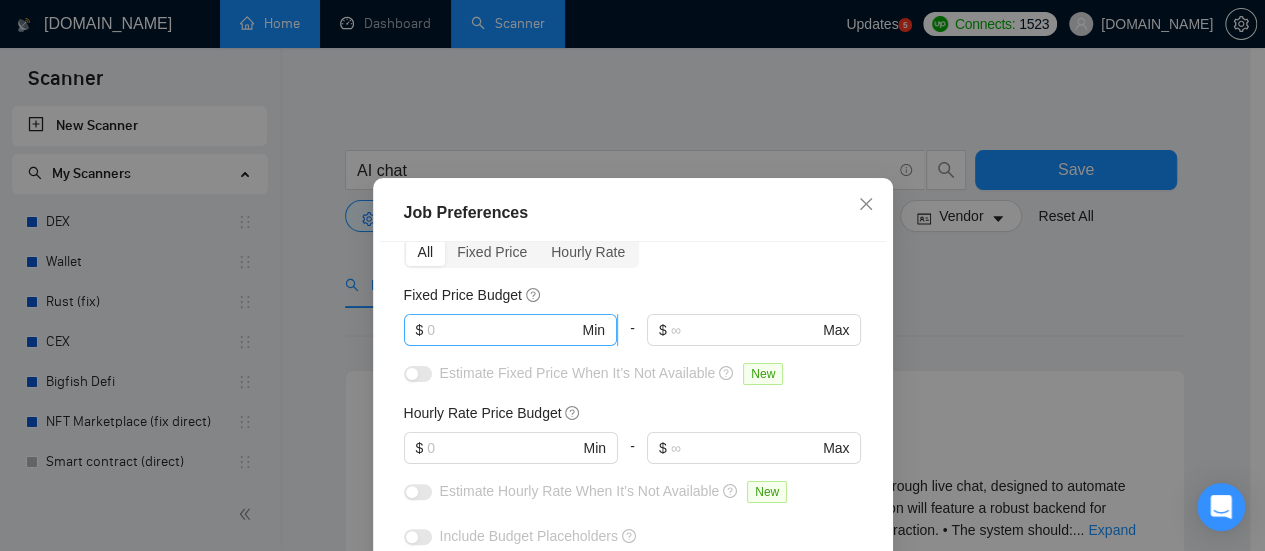 click at bounding box center (502, 330) 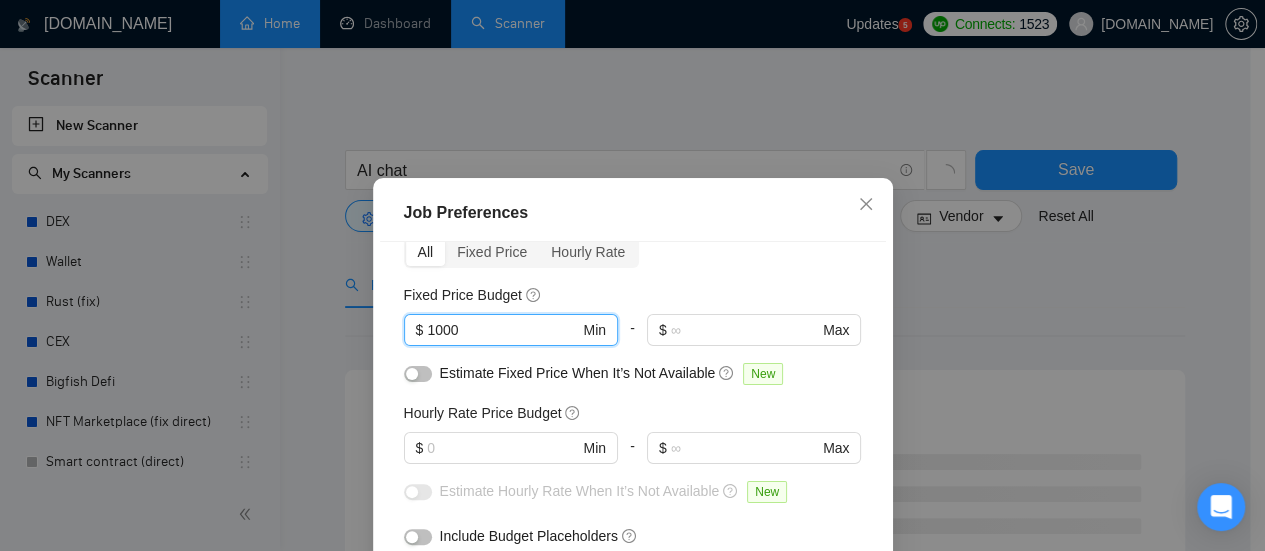 scroll, scrollTop: 200, scrollLeft: 0, axis: vertical 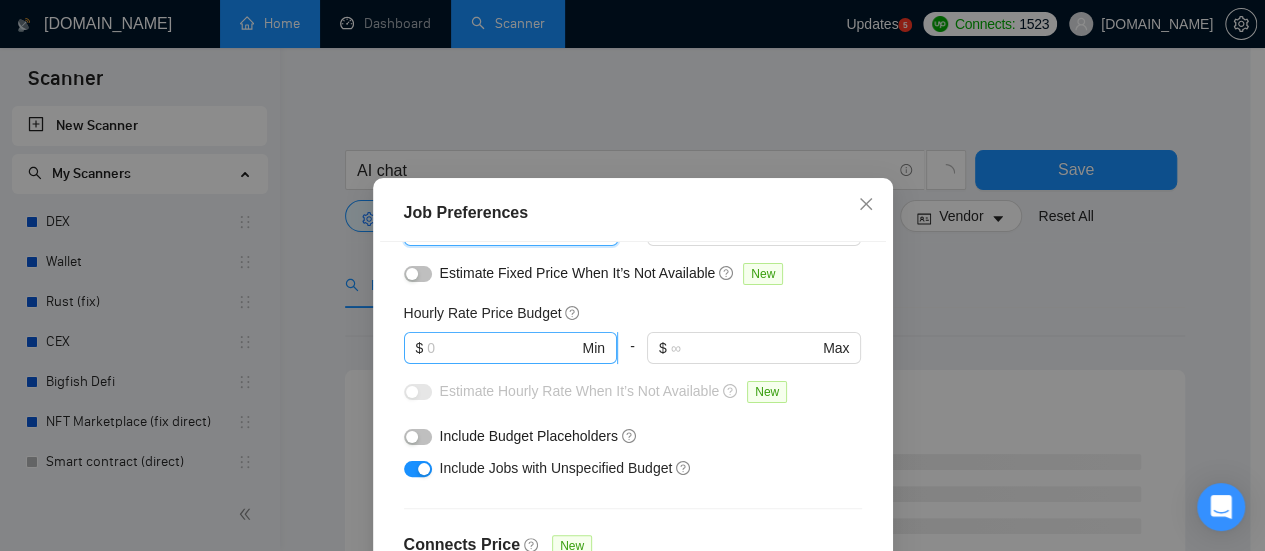 type on "1000" 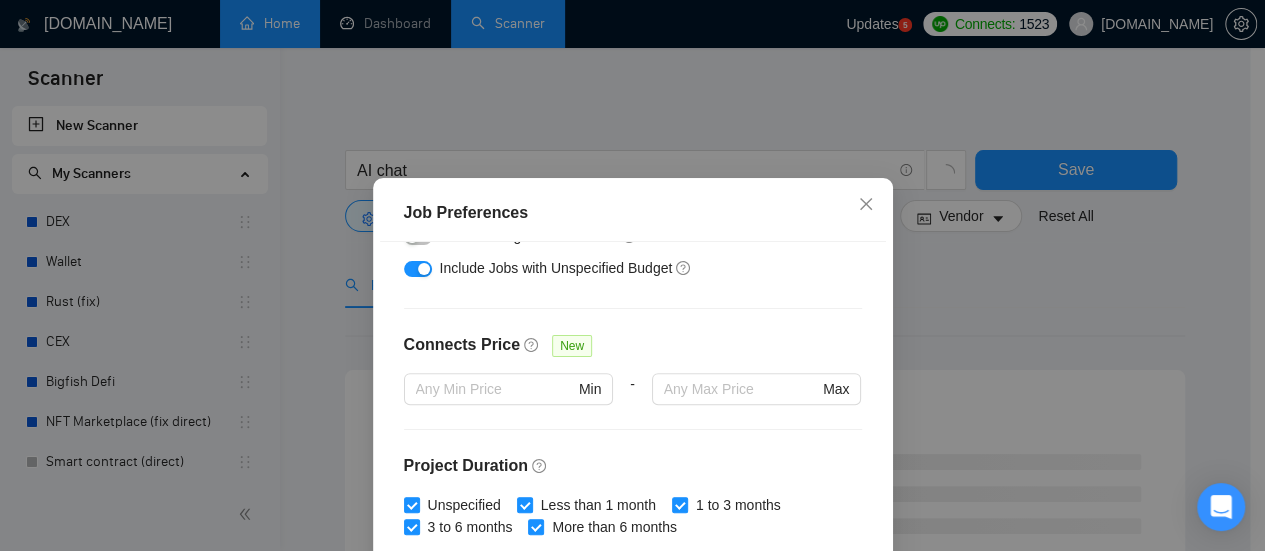 scroll, scrollTop: 500, scrollLeft: 0, axis: vertical 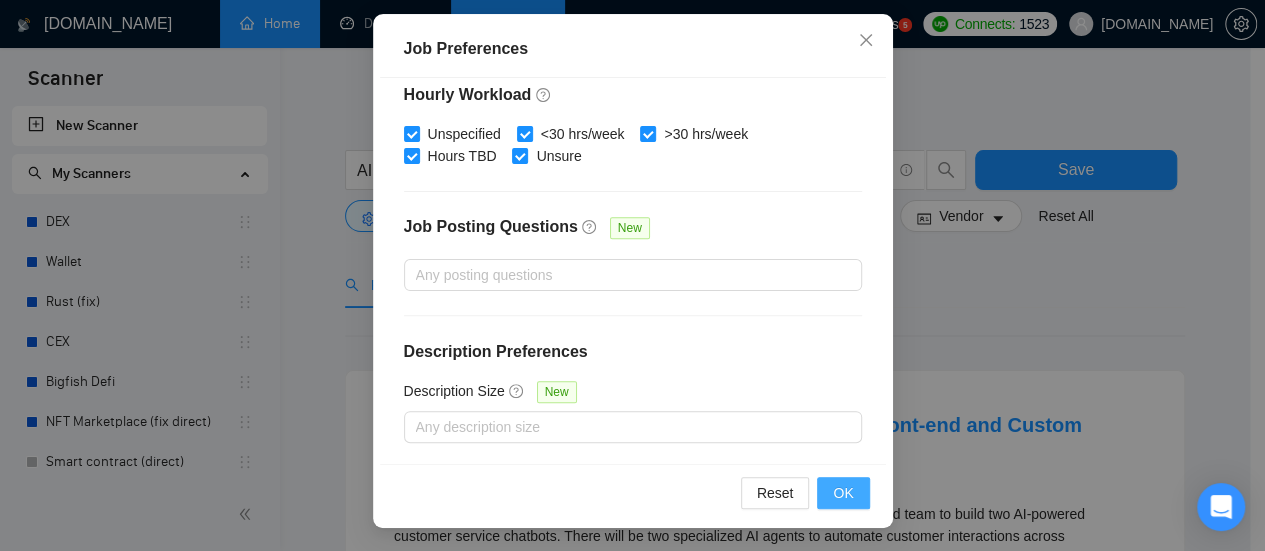 type on "40" 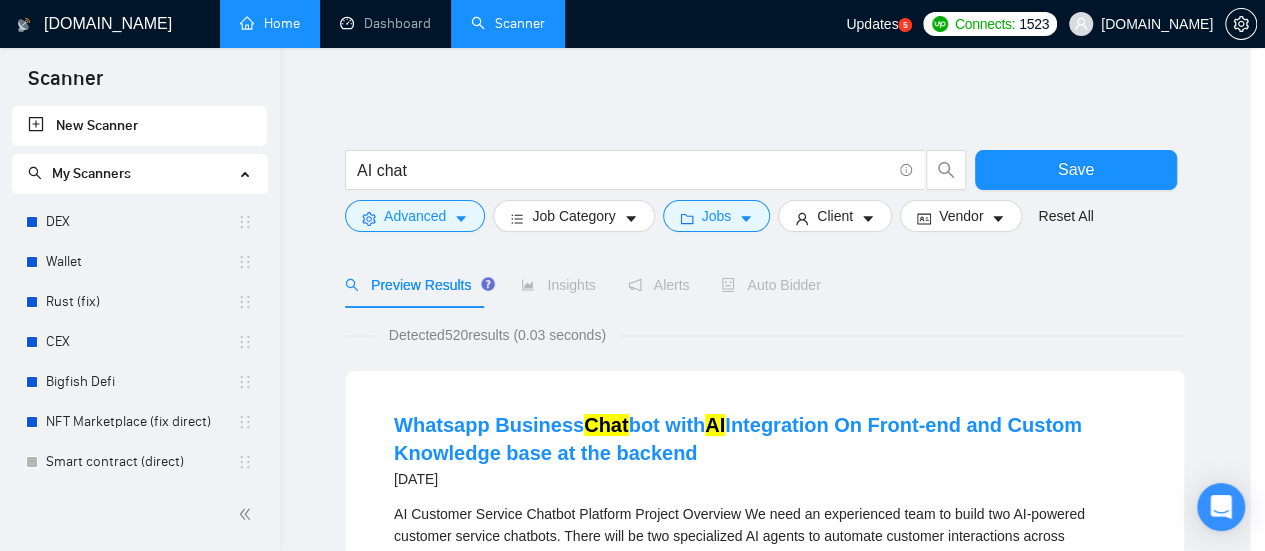 scroll, scrollTop: 106, scrollLeft: 0, axis: vertical 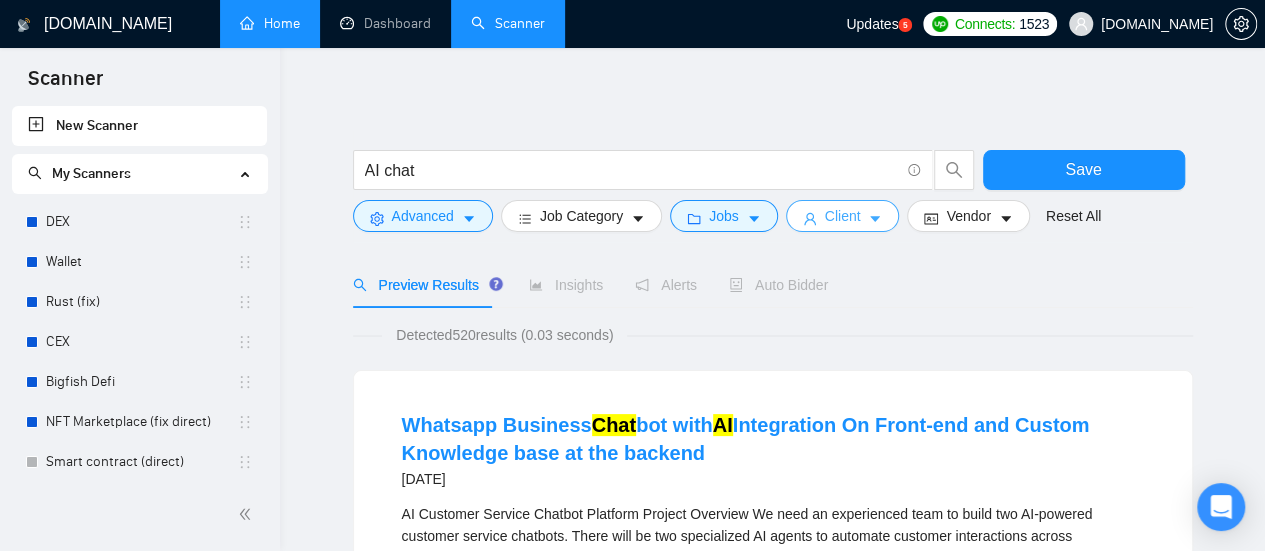 click on "Client" at bounding box center (843, 216) 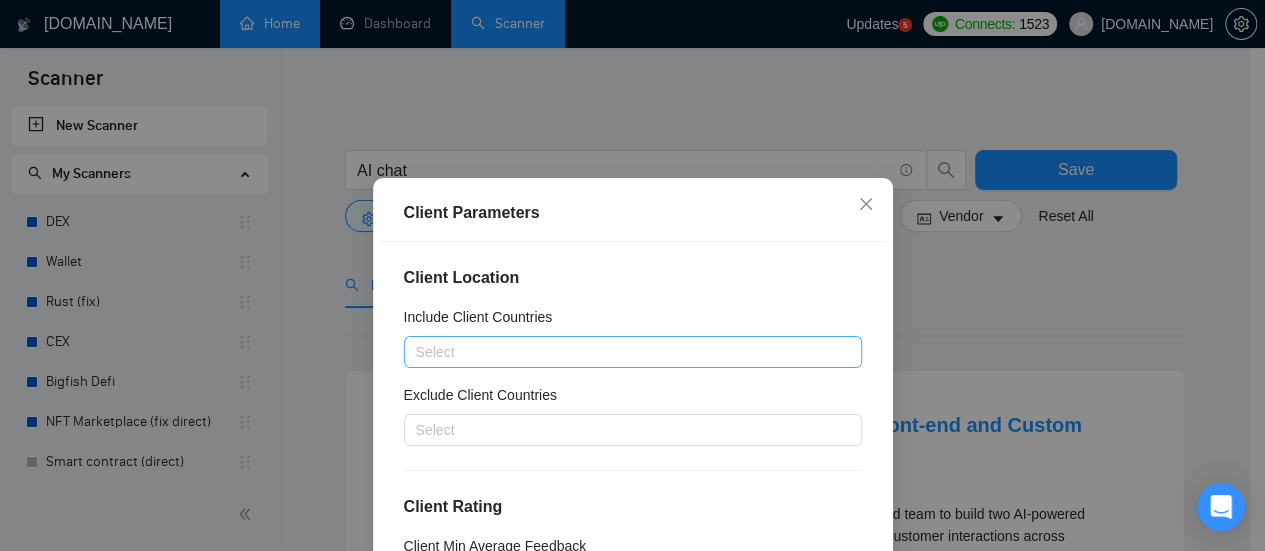 click at bounding box center [623, 352] 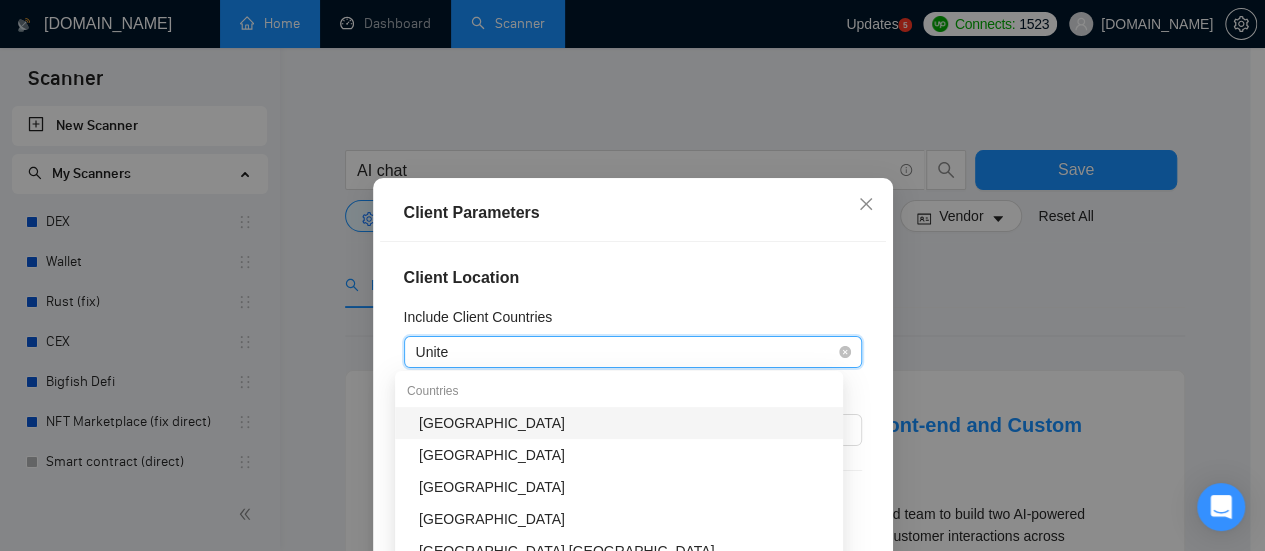 type on "United" 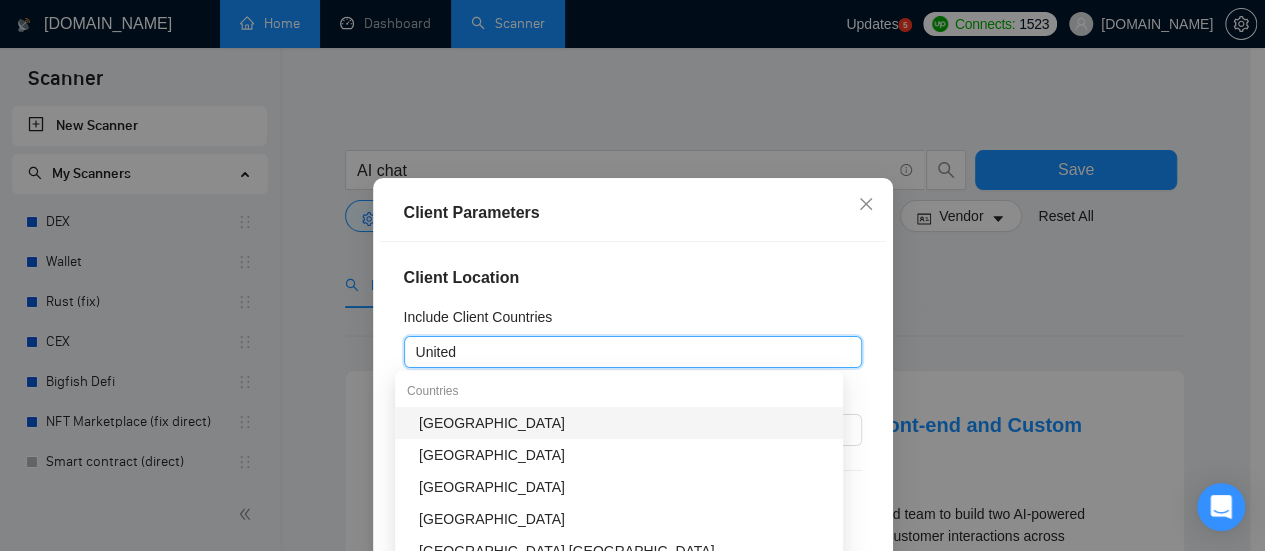 click on "[GEOGRAPHIC_DATA]" at bounding box center (625, 423) 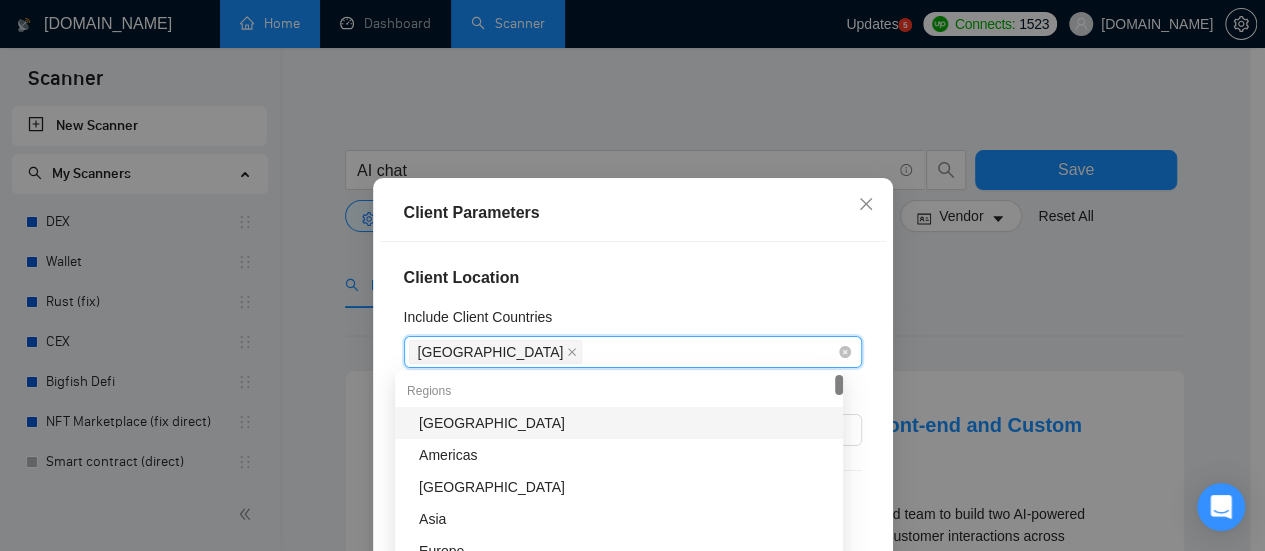 click on "[GEOGRAPHIC_DATA]" at bounding box center (623, 352) 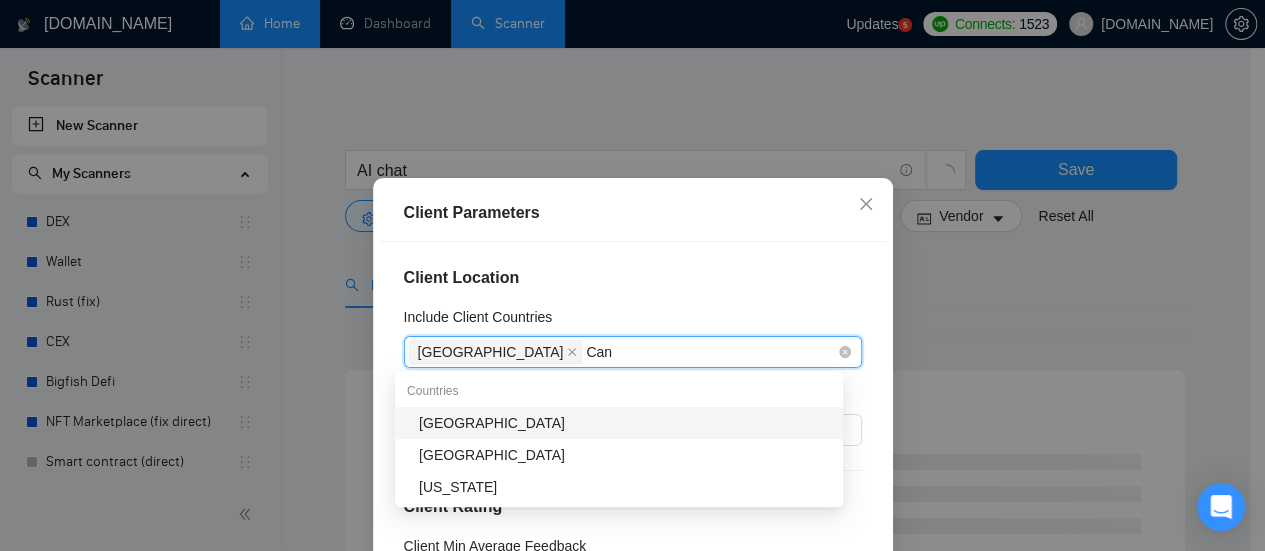 type on "Cana" 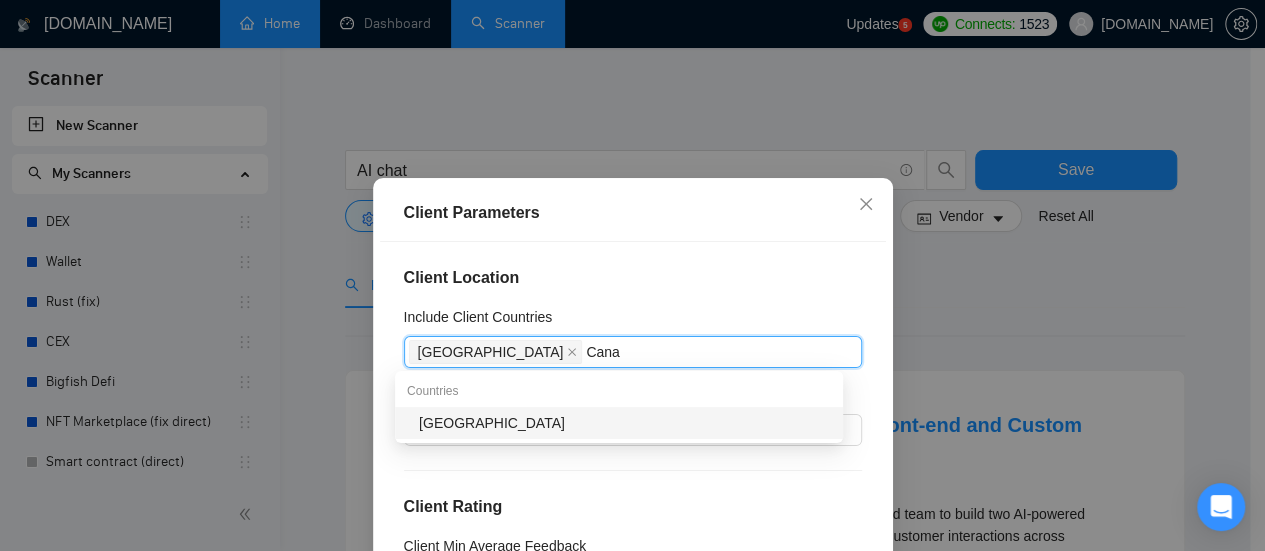 click on "[GEOGRAPHIC_DATA]" at bounding box center (625, 423) 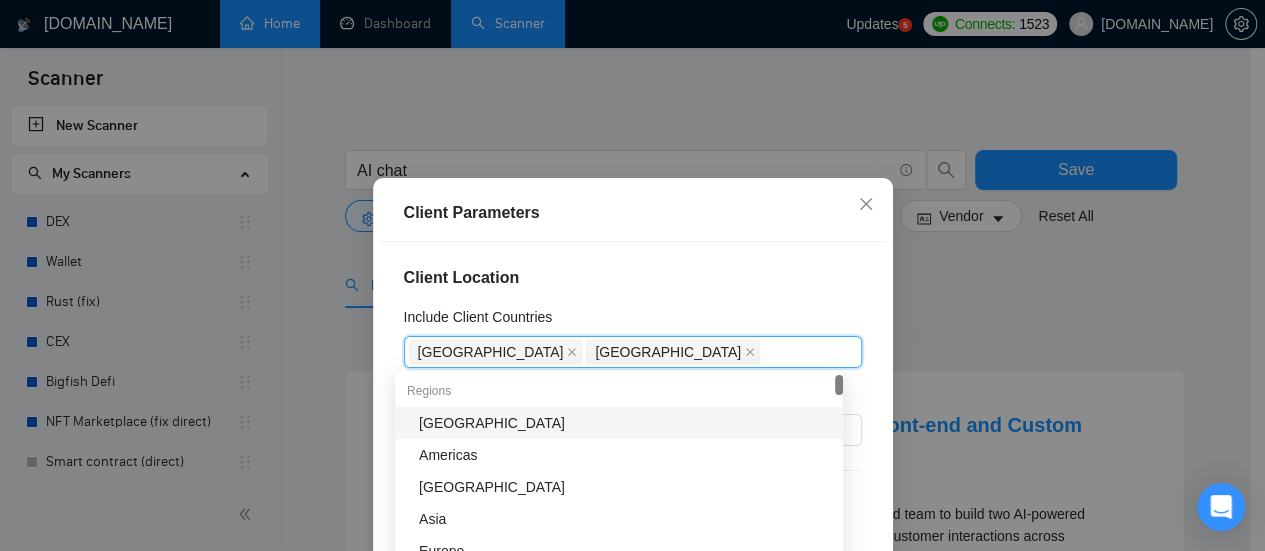 click on "Include Client Countries" at bounding box center (633, 321) 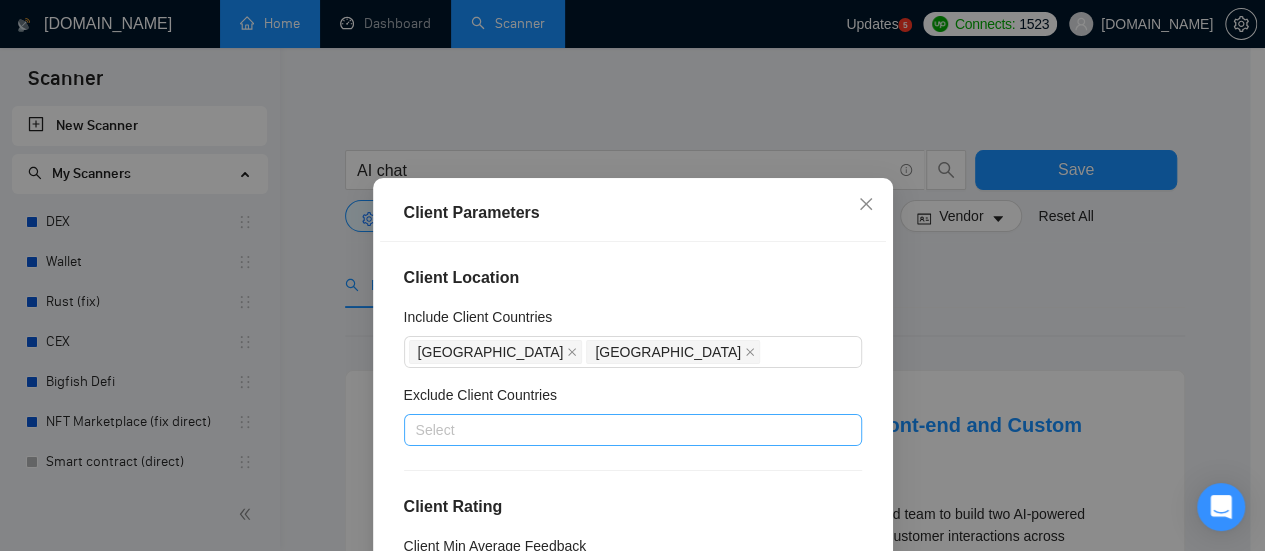 click at bounding box center (623, 430) 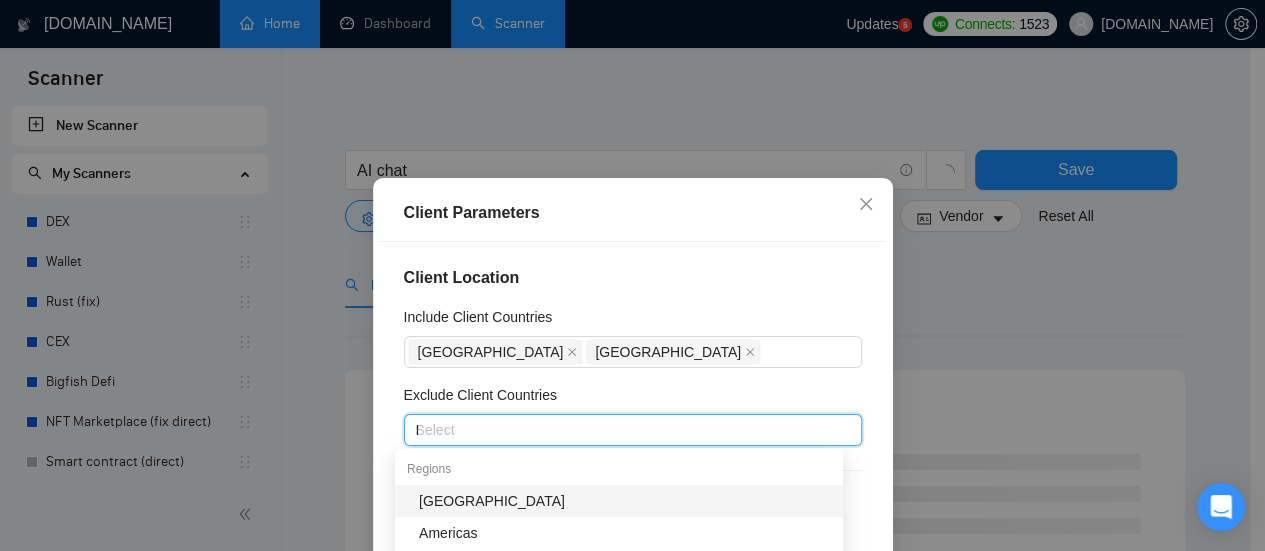 type on "[GEOGRAPHIC_DATA]" 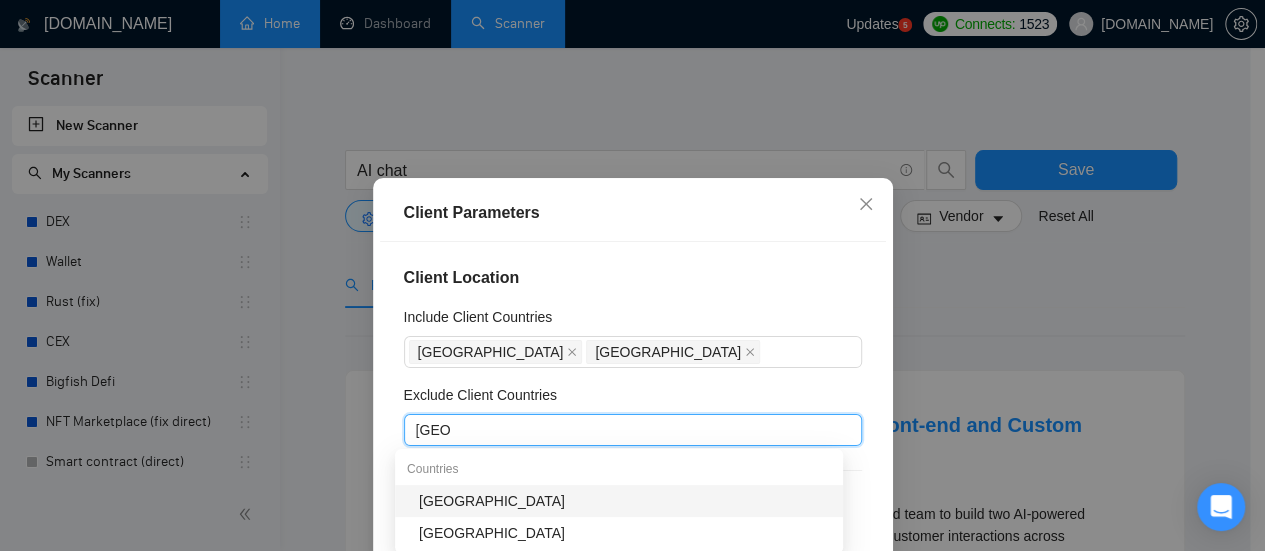 click on "[GEOGRAPHIC_DATA]" at bounding box center [625, 501] 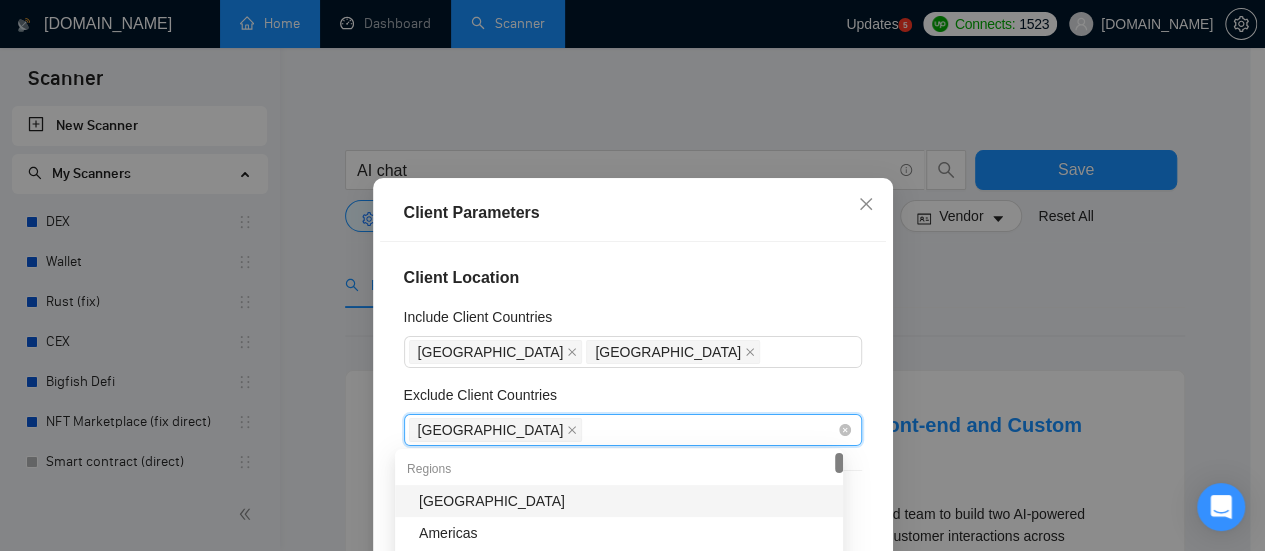 click on "[GEOGRAPHIC_DATA]" at bounding box center (623, 430) 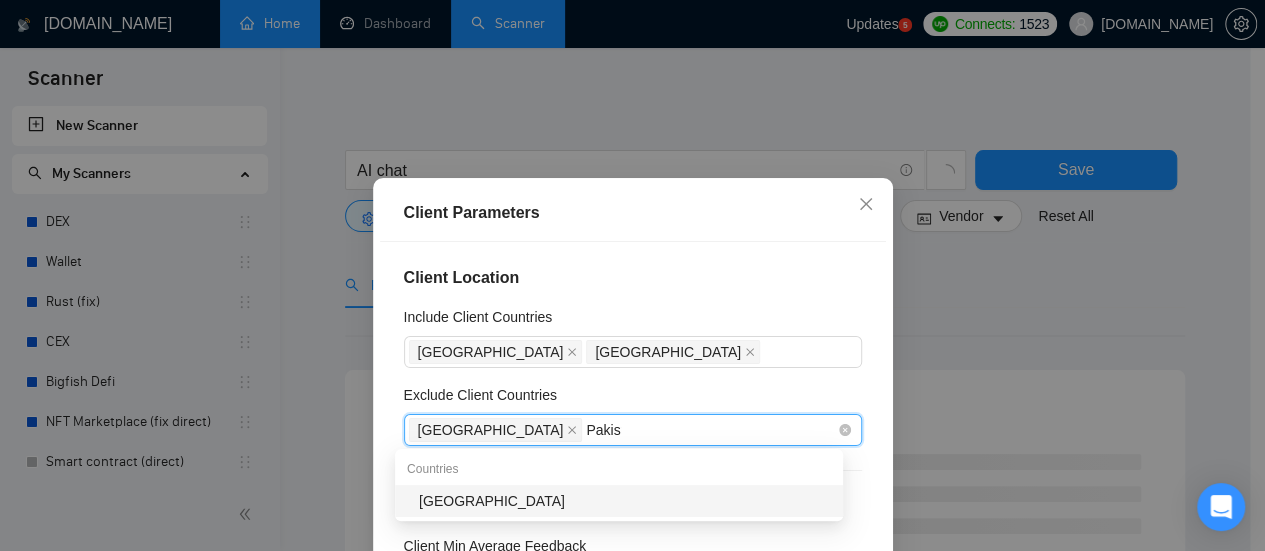 type on "[GEOGRAPHIC_DATA]" 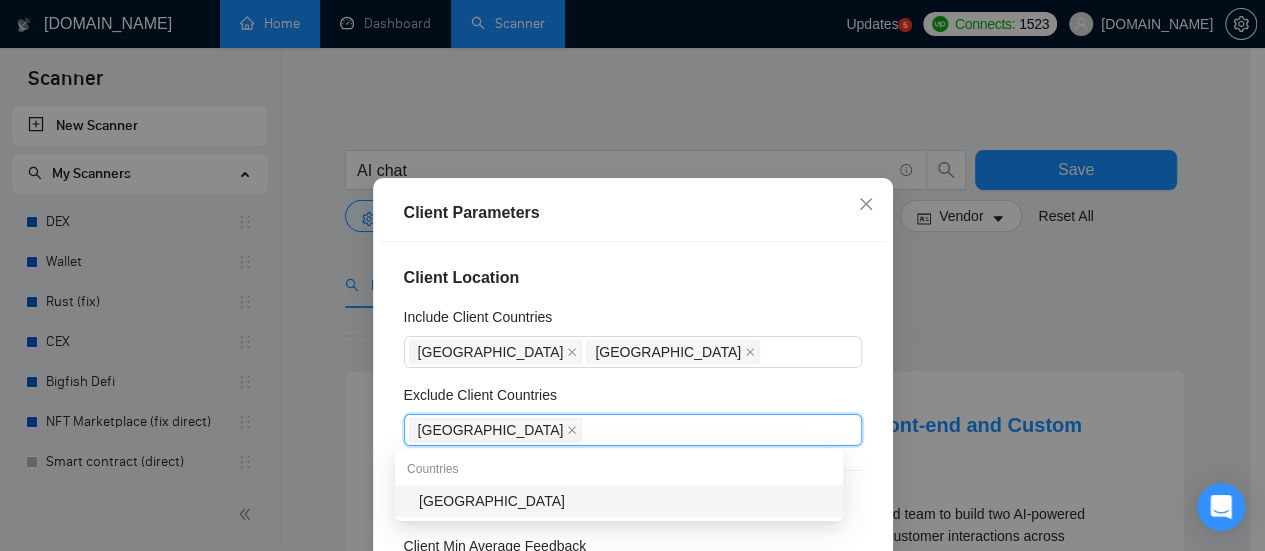 click on "Exclude Client Countries" at bounding box center (633, 399) 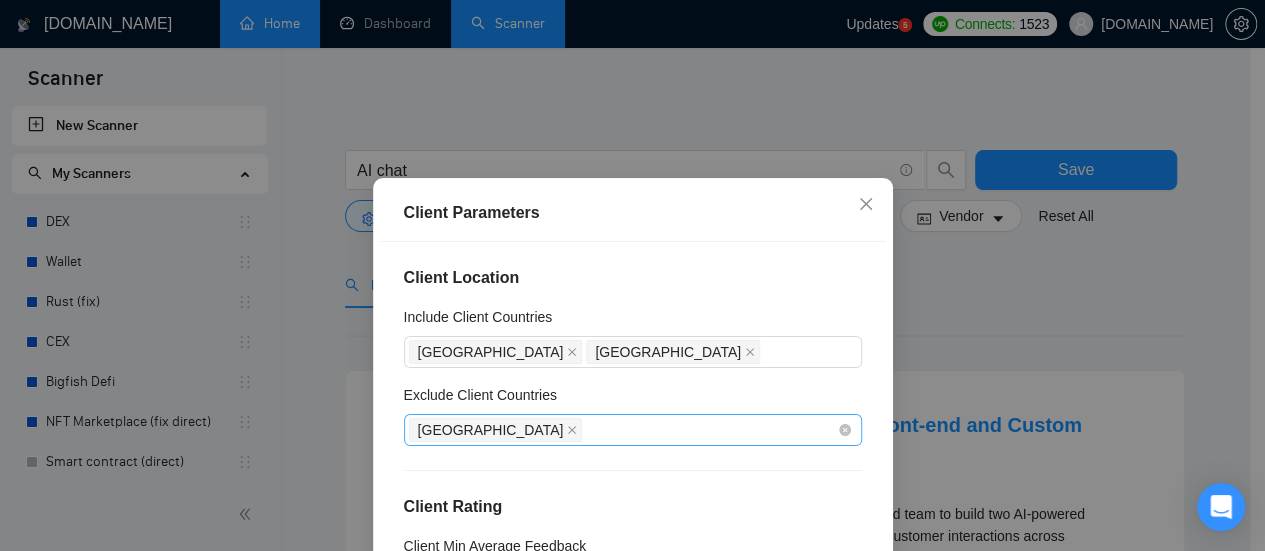 click on "[GEOGRAPHIC_DATA]" at bounding box center (623, 430) 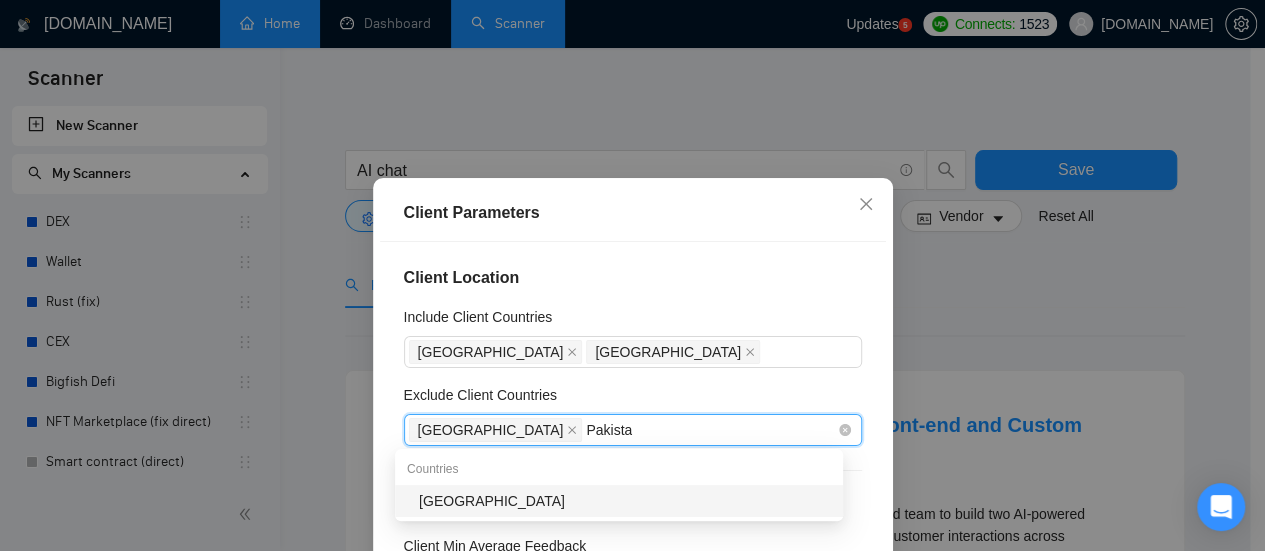 type on "[GEOGRAPHIC_DATA]" 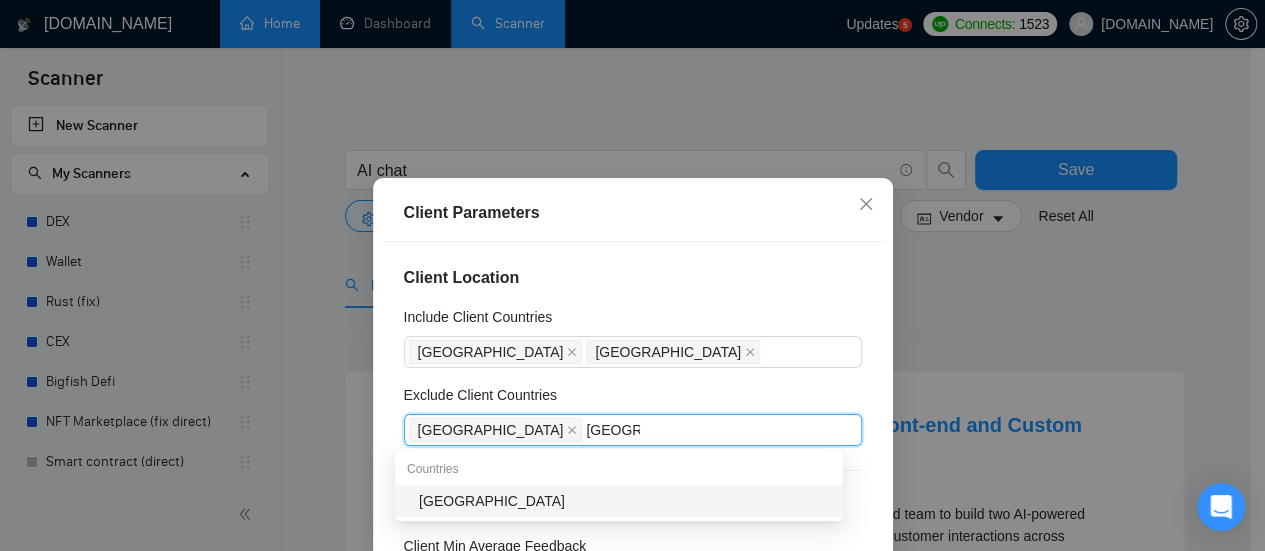 click on "[GEOGRAPHIC_DATA]" at bounding box center [625, 501] 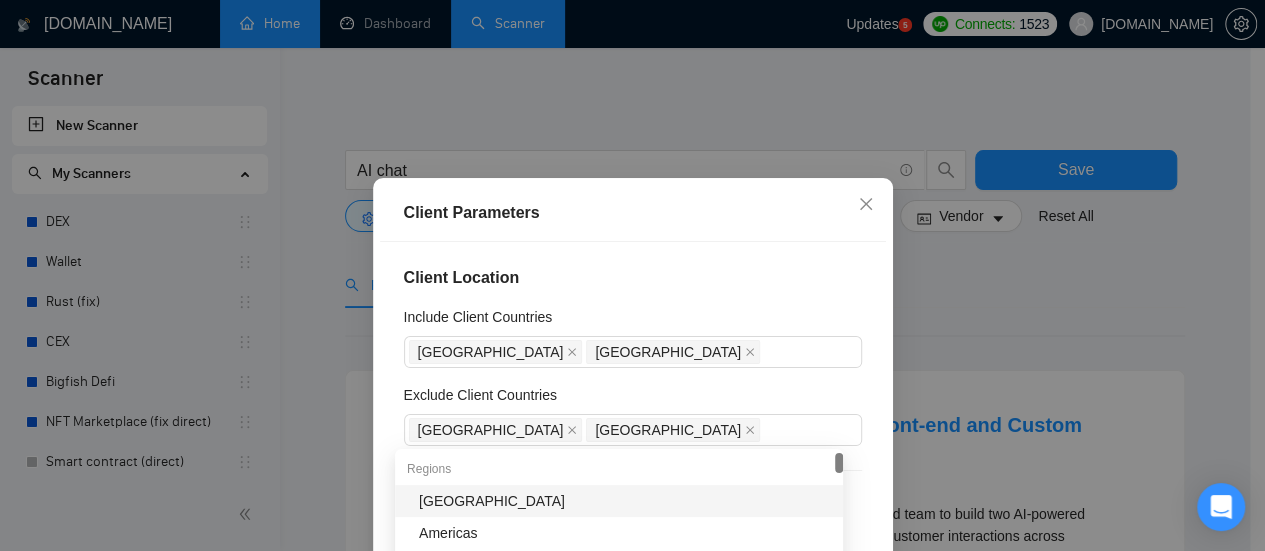 click on "Exclude Client Countries" at bounding box center [633, 399] 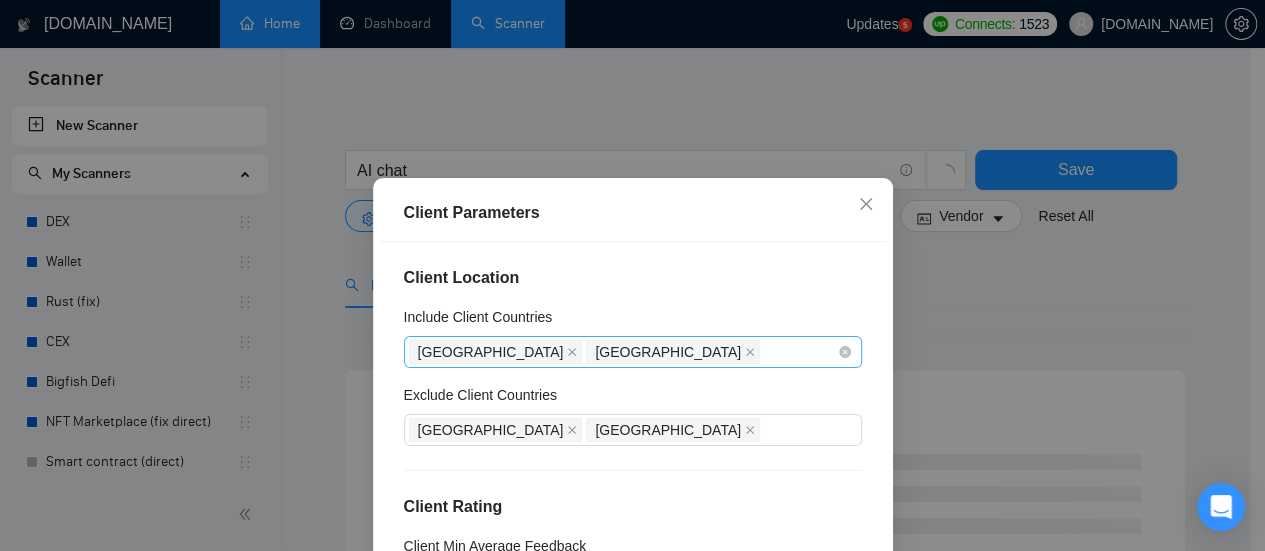 scroll, scrollTop: 100, scrollLeft: 0, axis: vertical 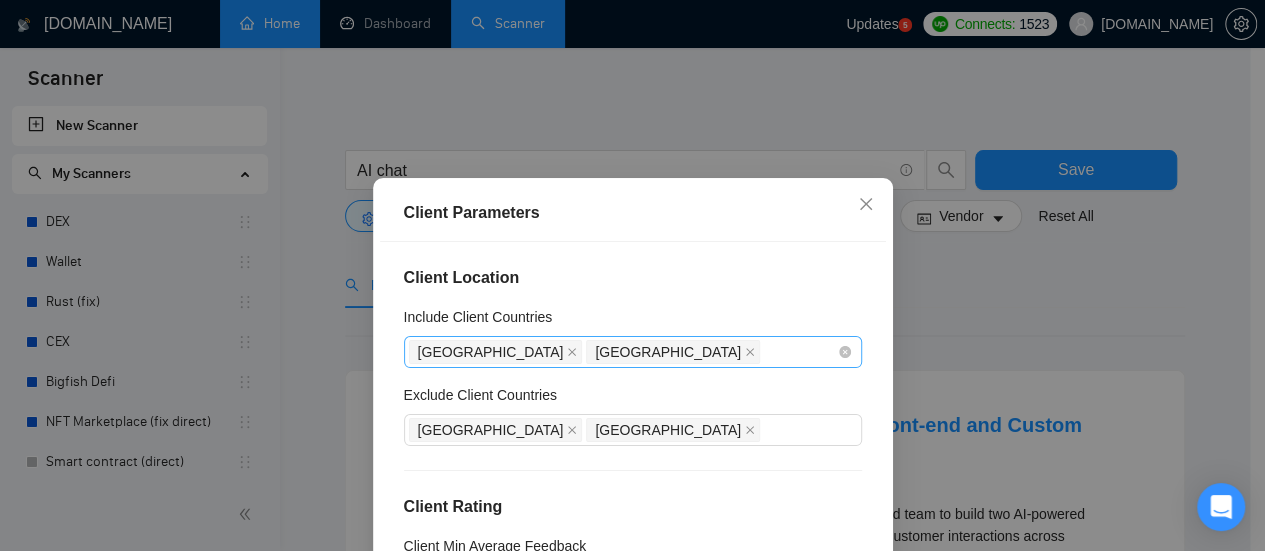 click on "[GEOGRAPHIC_DATA] [GEOGRAPHIC_DATA]" at bounding box center (623, 352) 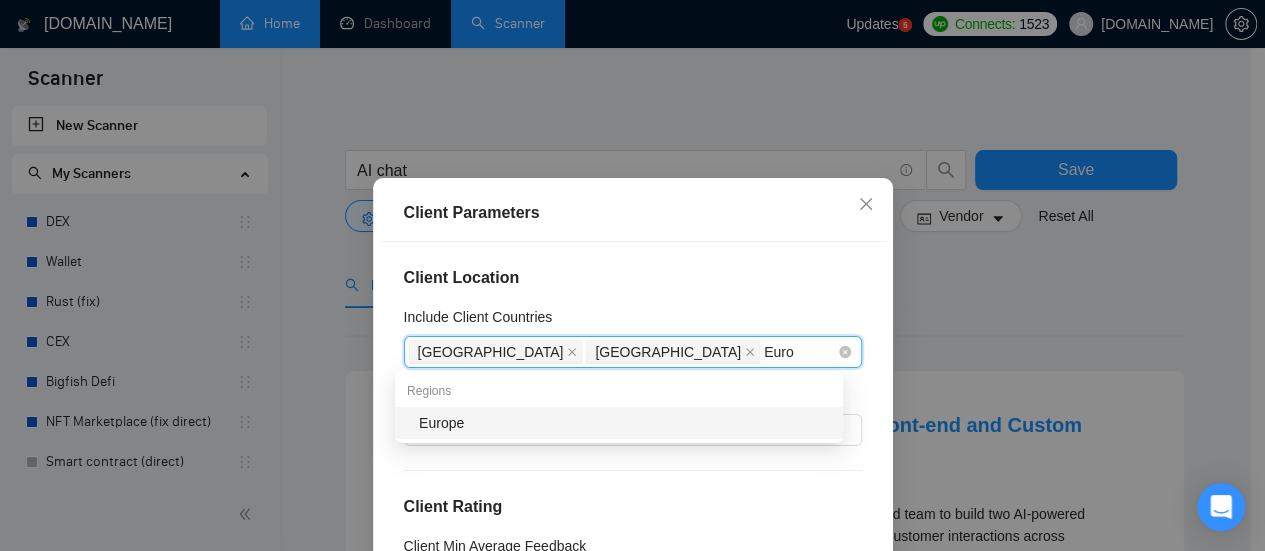 type on "Europ" 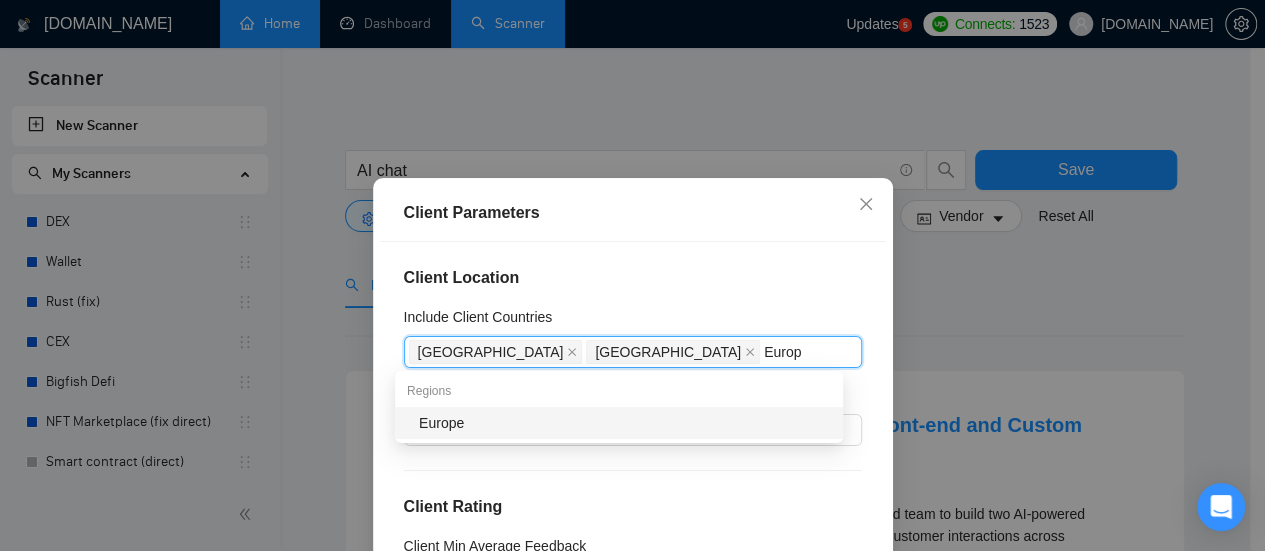 click on "Europe" at bounding box center [625, 423] 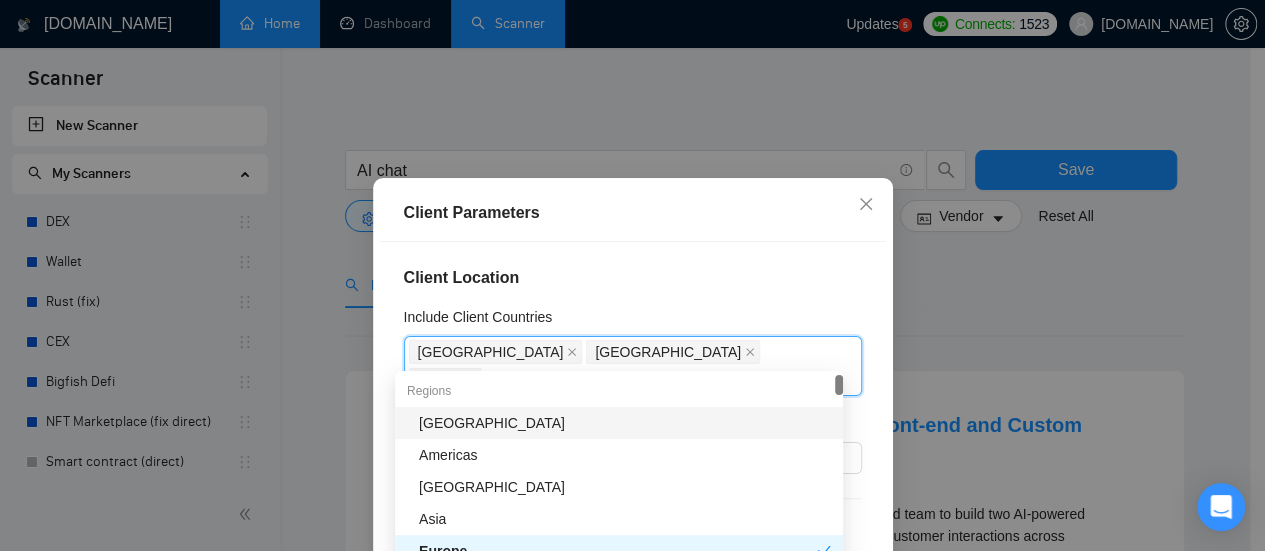 click on "Client Location Include Client Countries [GEOGRAPHIC_DATA] [GEOGRAPHIC_DATA] [GEOGRAPHIC_DATA]   Exclude Client Countries [GEOGRAPHIC_DATA] [GEOGRAPHIC_DATA]   Client Rating Client Min Average Feedback Include clients with no feedback Client Payment Details Payment Verified Hire Rate Stats   Client Total Spent $ Min - $ Max Client Hire Rate New   Any hire rate   Avg Hourly Rate Paid New $ Min - $ Max Include Clients without Sufficient History Client Profile Client Industry New   Any industry Client Company Size   Any company size Enterprise Clients New   Any clients" at bounding box center [633, 435] 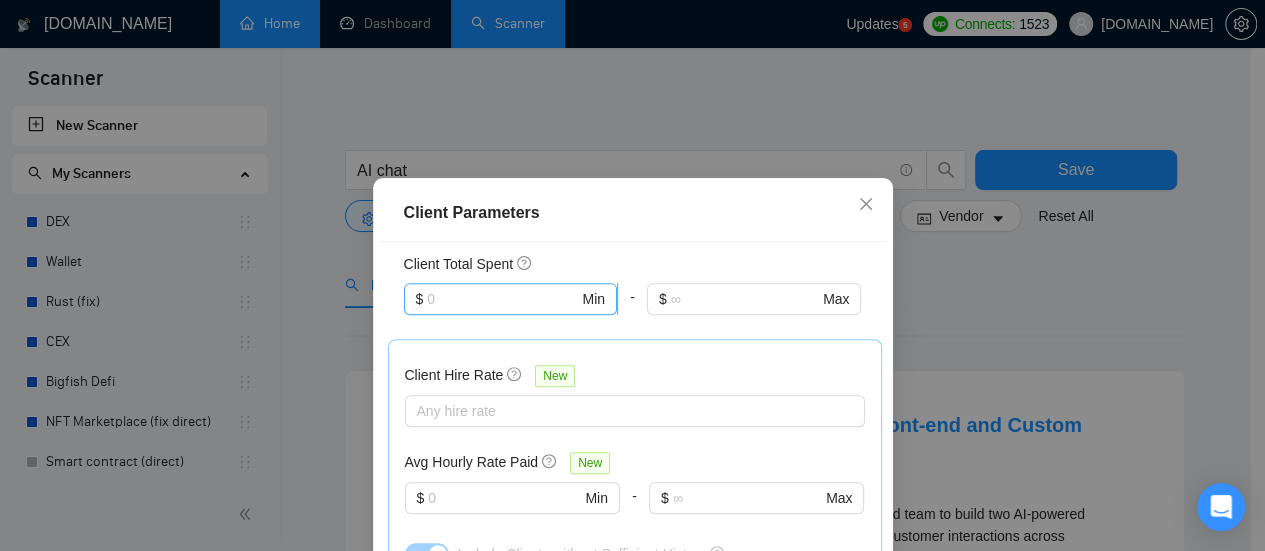 scroll, scrollTop: 600, scrollLeft: 0, axis: vertical 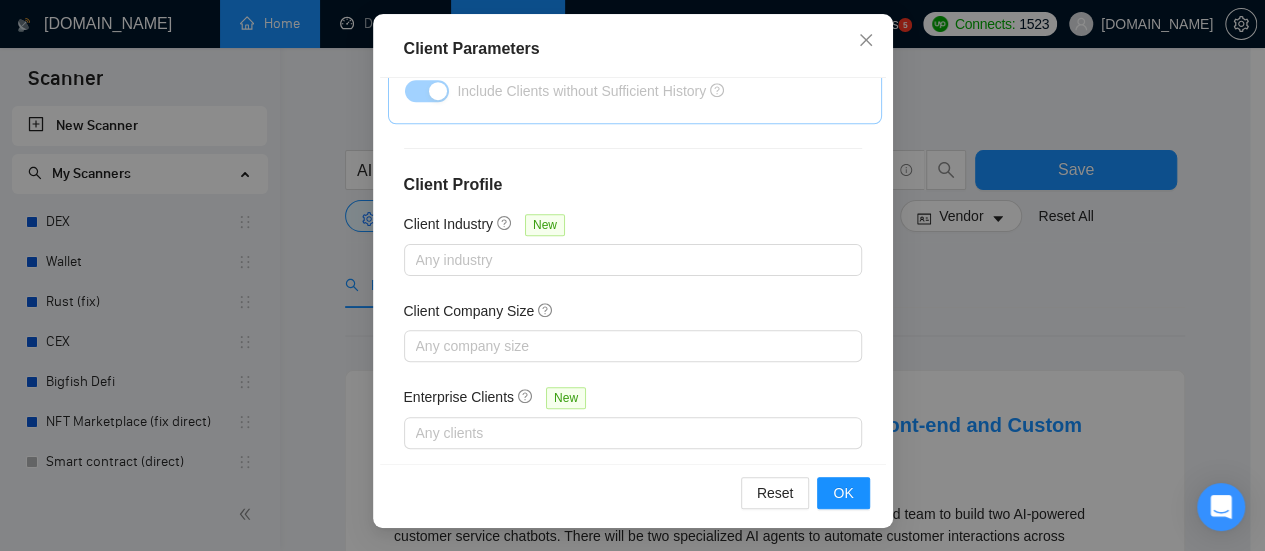 click on "Reset OK" at bounding box center [633, 492] 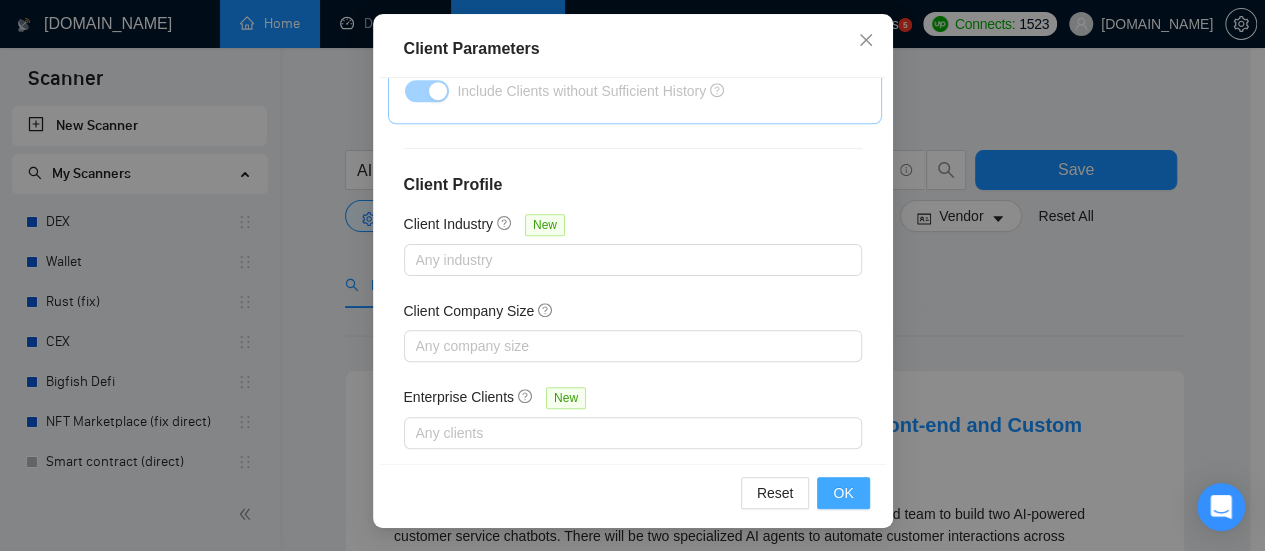 click on "OK" at bounding box center (843, 493) 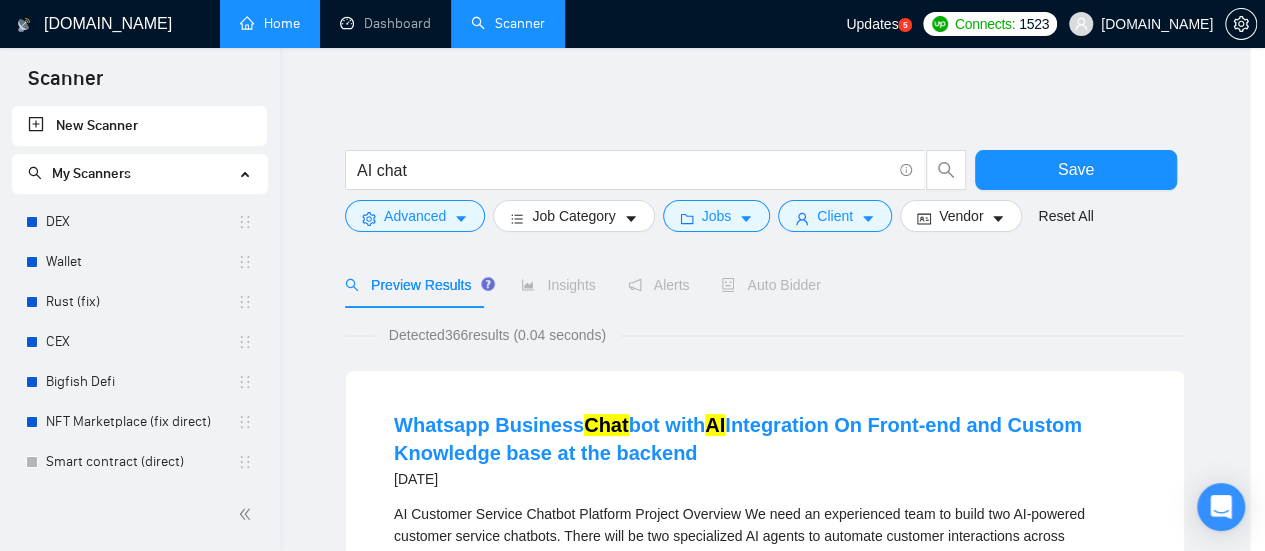 scroll, scrollTop: 106, scrollLeft: 0, axis: vertical 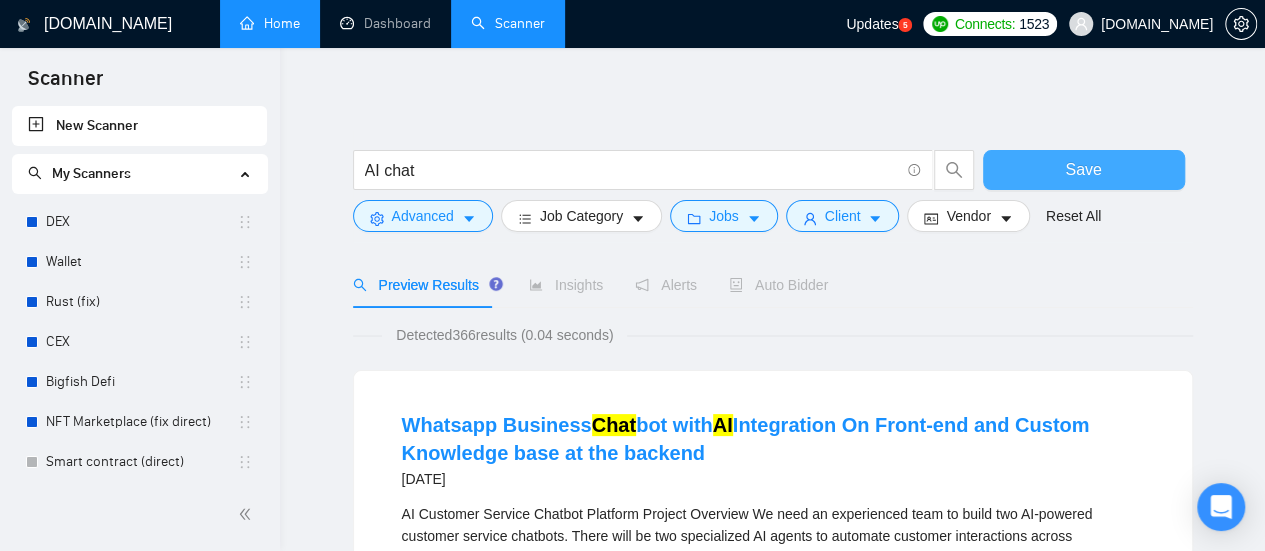 click on "Save" at bounding box center (1083, 169) 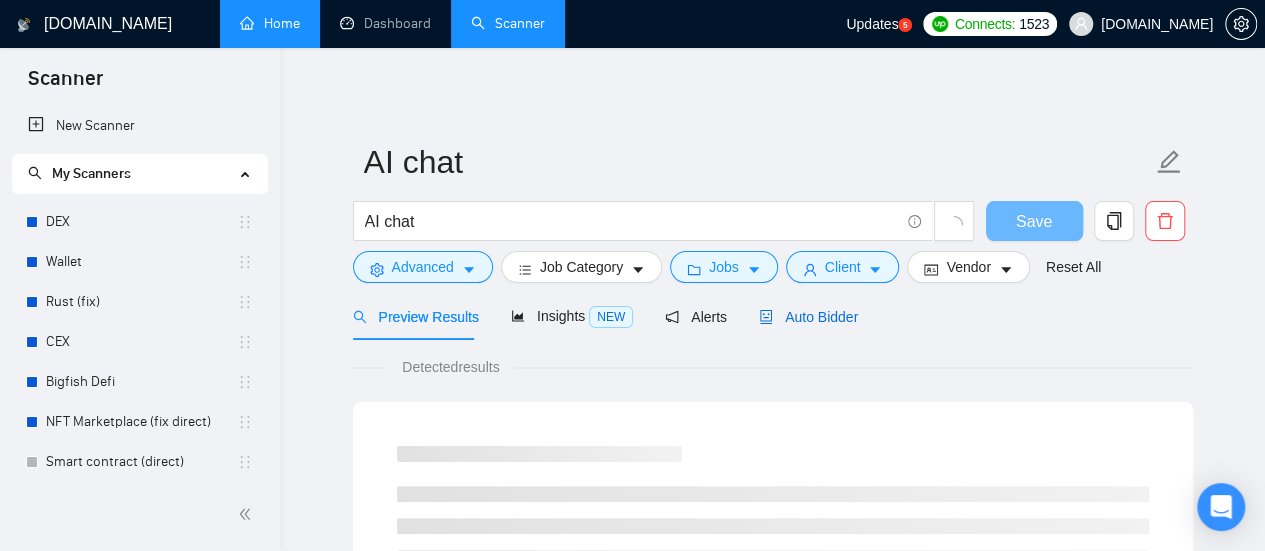 click on "Auto Bidder" at bounding box center (808, 317) 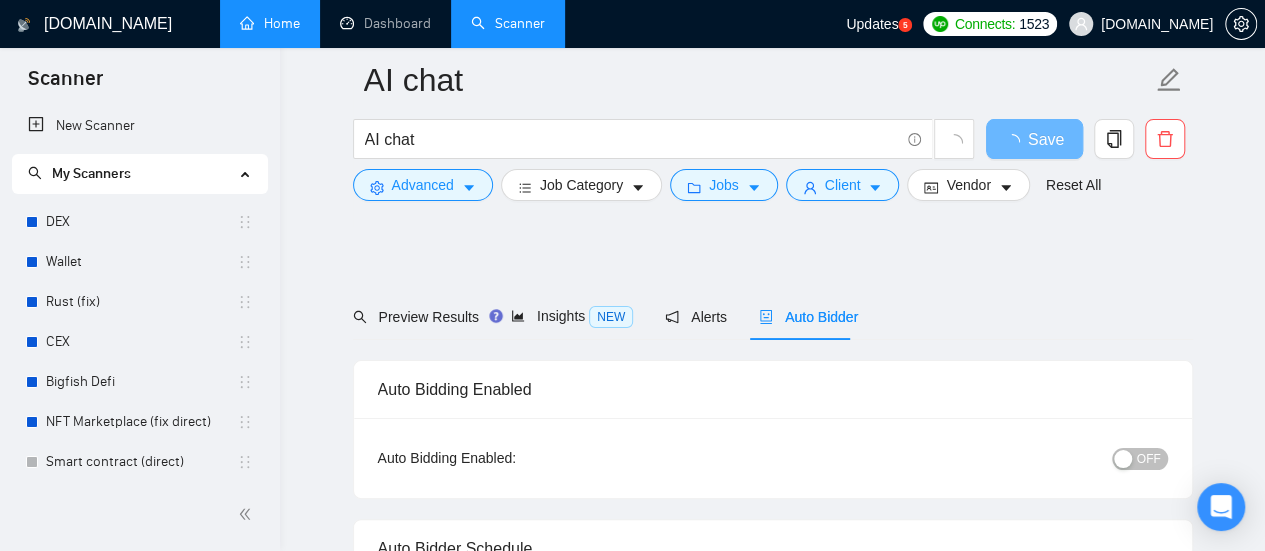 type 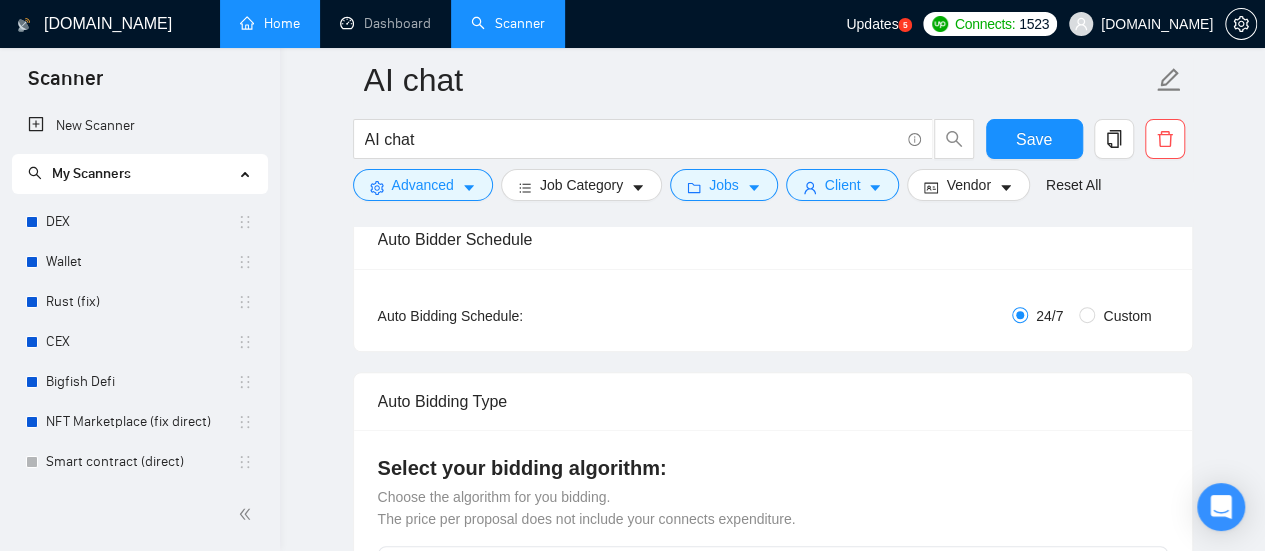 scroll, scrollTop: 300, scrollLeft: 0, axis: vertical 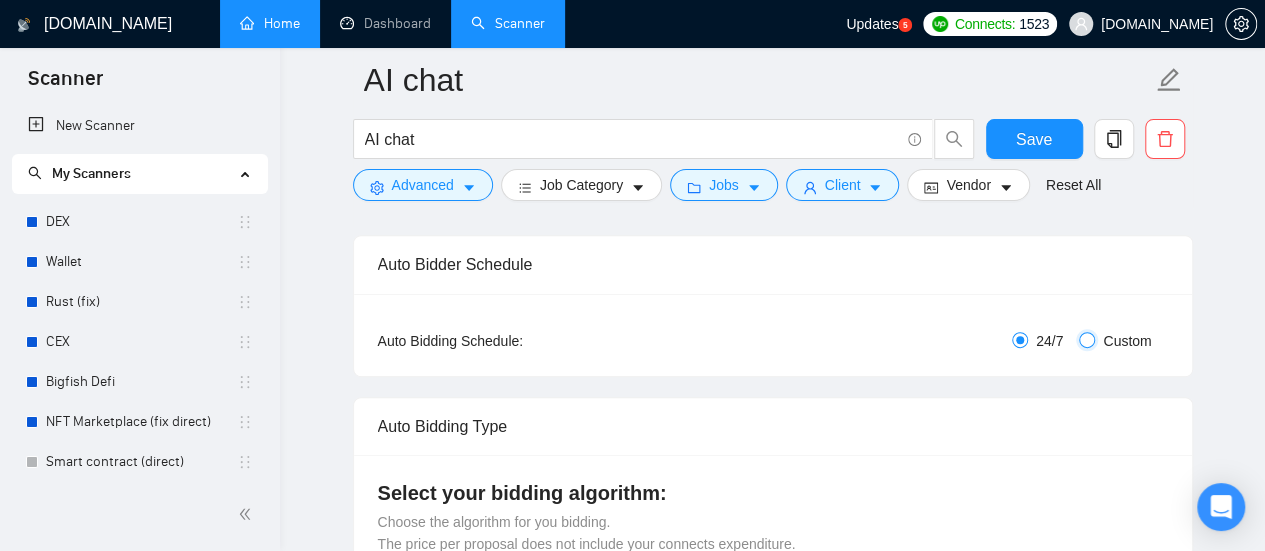 click on "Custom" at bounding box center [1087, 340] 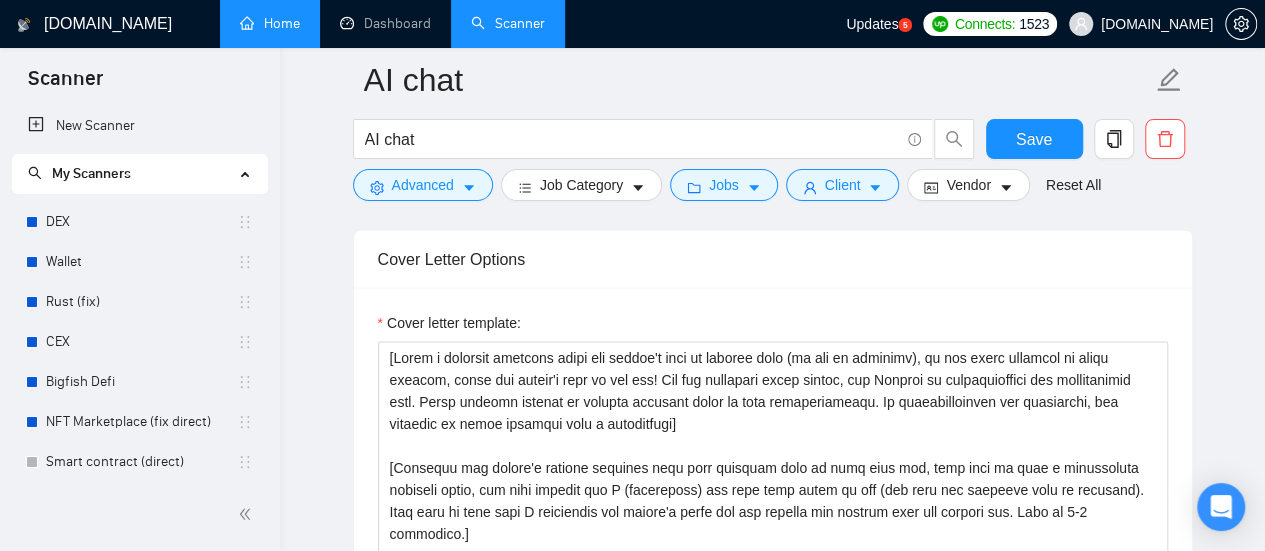 scroll, scrollTop: 2000, scrollLeft: 0, axis: vertical 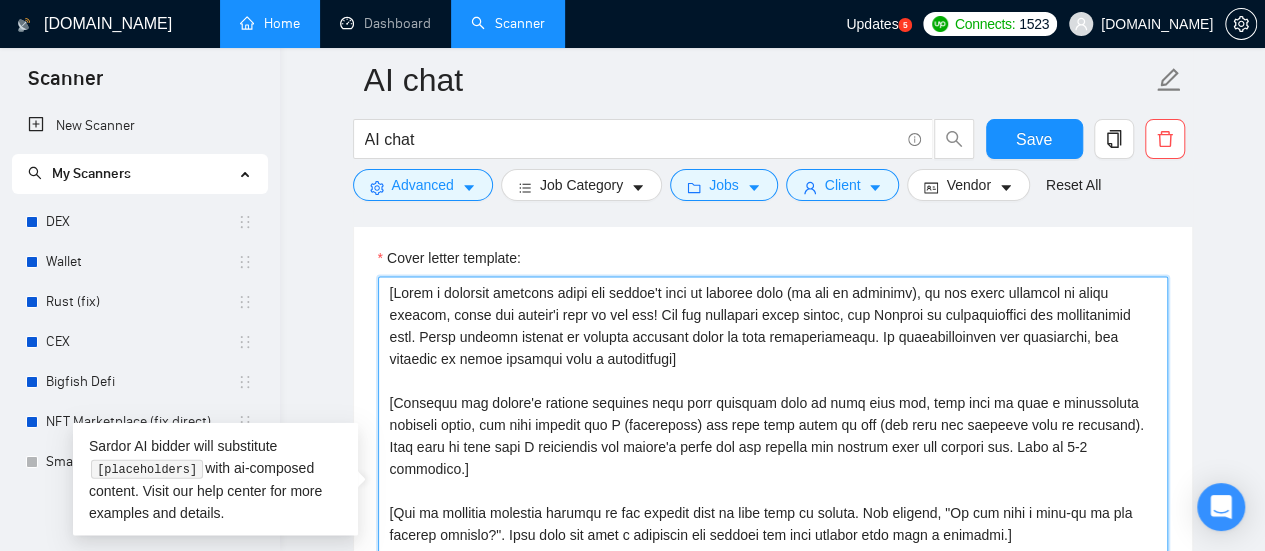 click on "Cover letter template:" at bounding box center (773, 502) 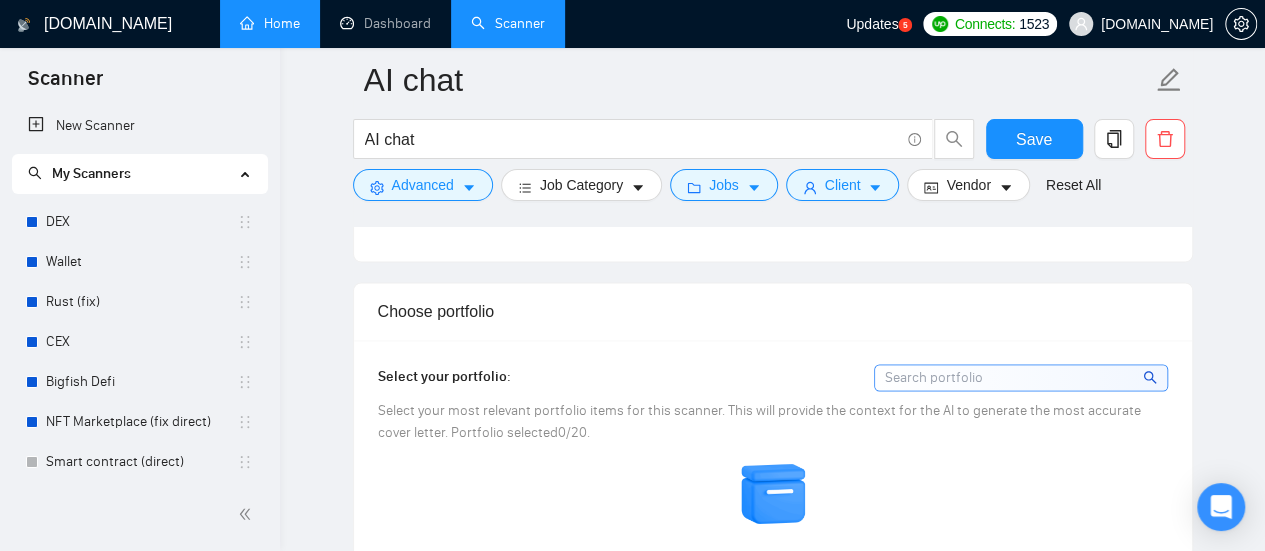 scroll, scrollTop: 1300, scrollLeft: 0, axis: vertical 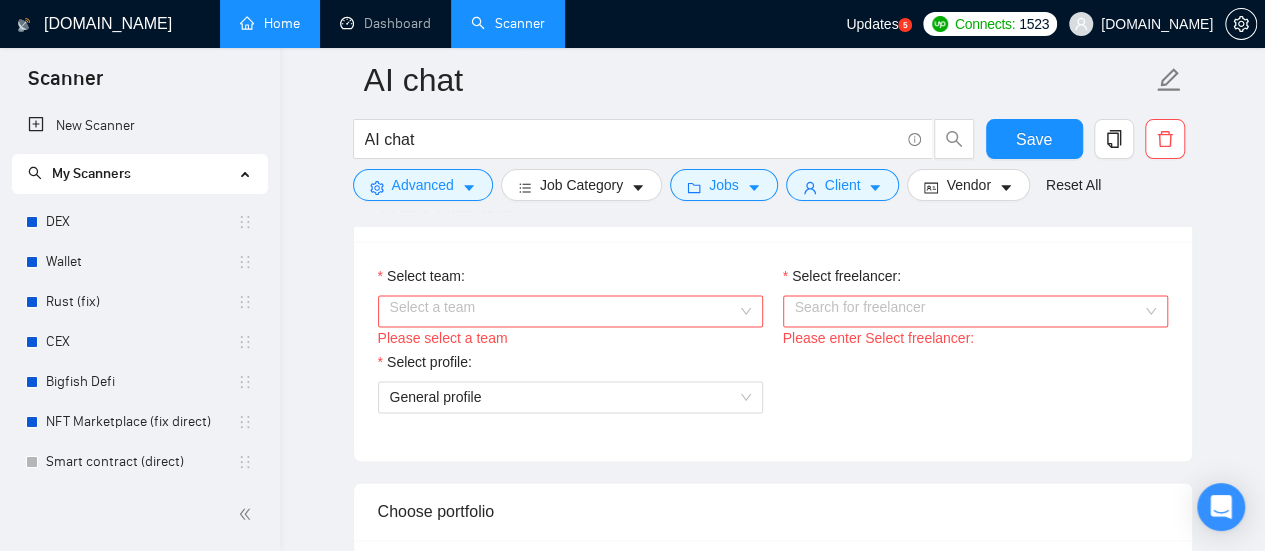 click on "Select team:" at bounding box center (563, 311) 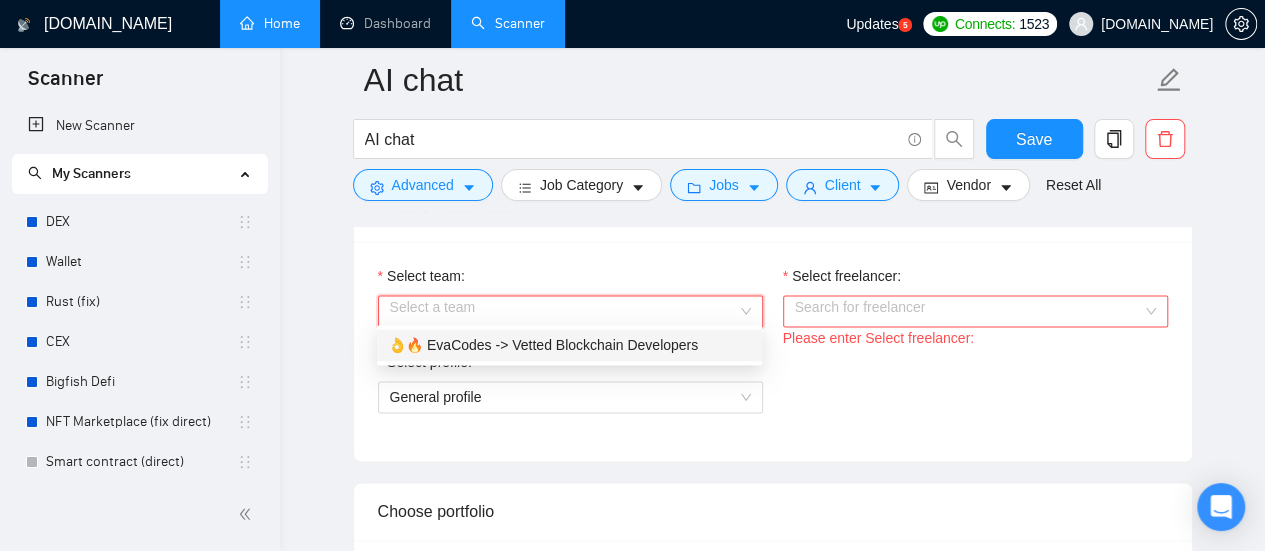 click on "👌🔥 EvaCodes -> Vetted Blockchain Developers" at bounding box center [569, 345] 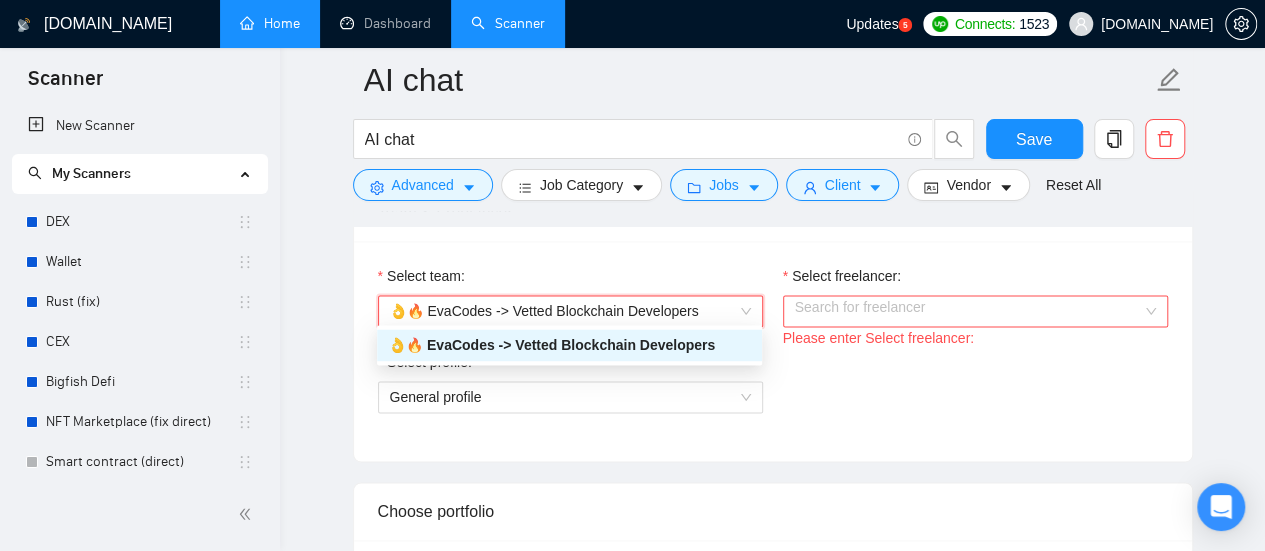 click on "Select freelancer:" at bounding box center [968, 311] 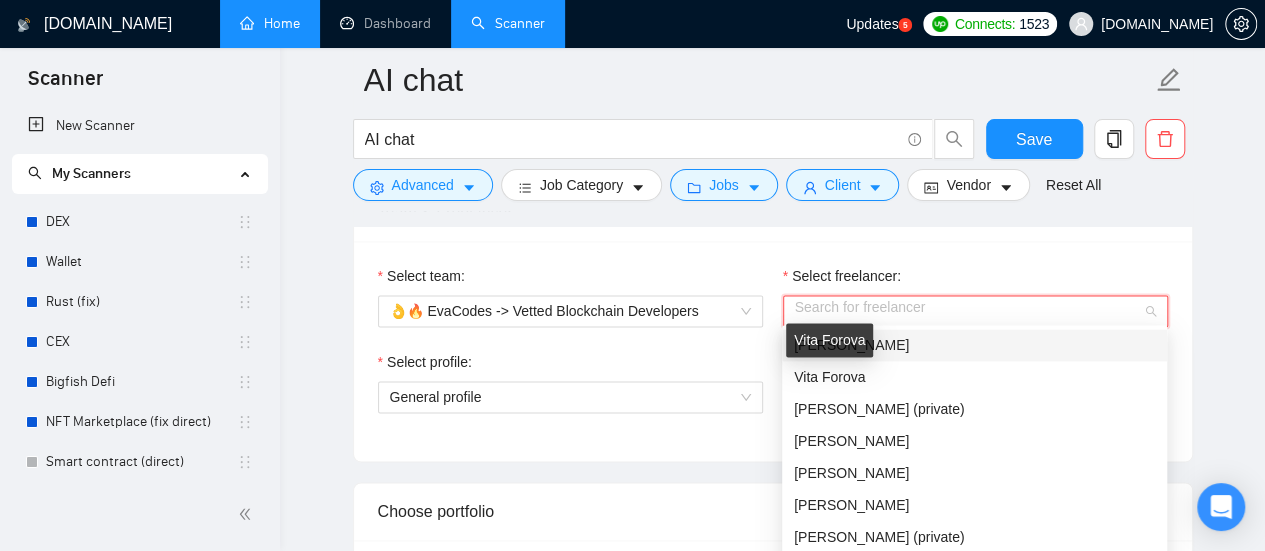 drag, startPoint x: 874, startPoint y: 349, endPoint x: 934, endPoint y: 259, distance: 108.16654 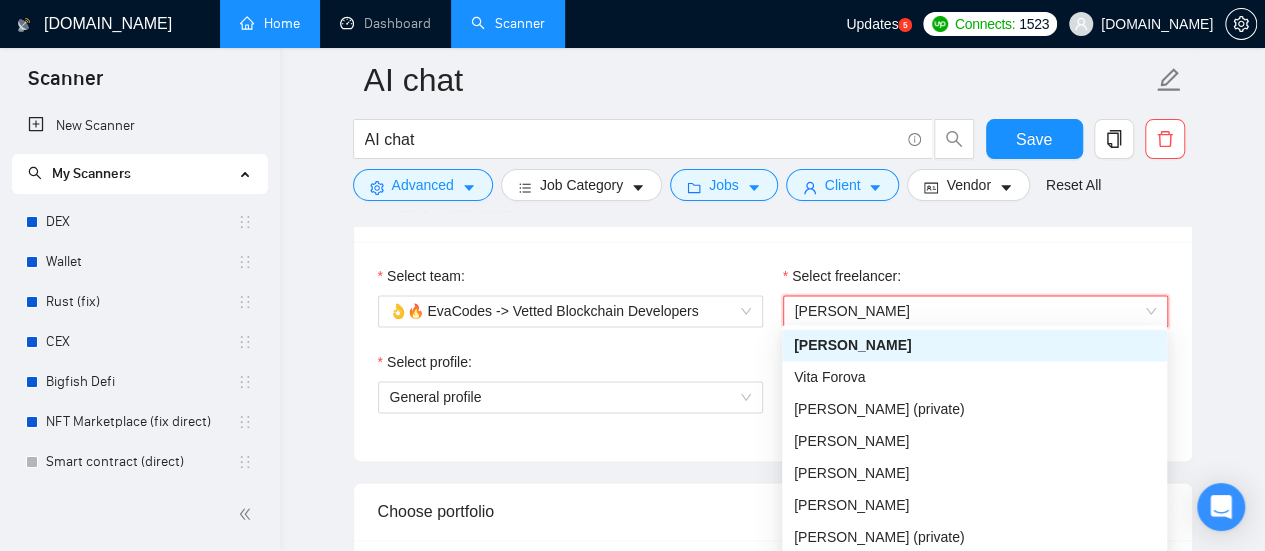 click on "Select freelancer:" at bounding box center [975, 280] 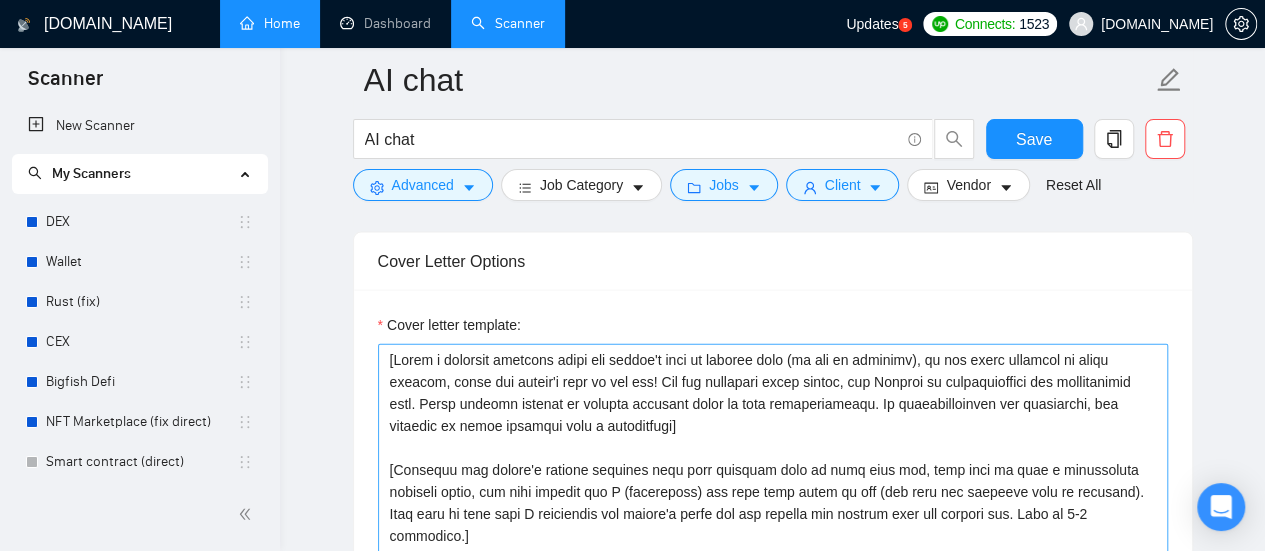 scroll, scrollTop: 2100, scrollLeft: 0, axis: vertical 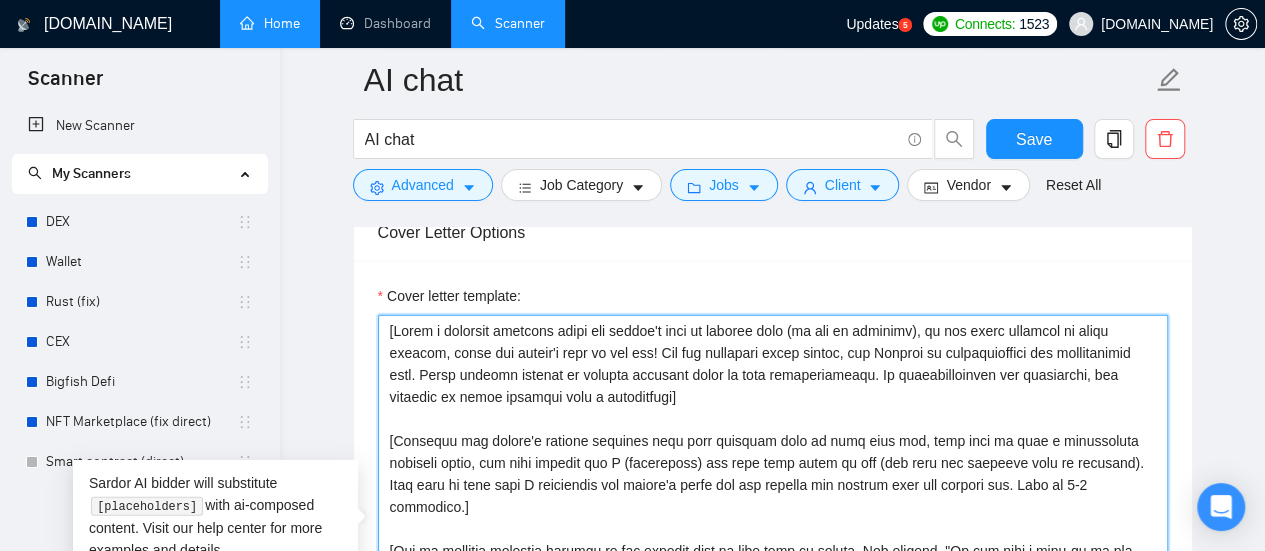 click on "Cover letter template:" at bounding box center (773, 540) 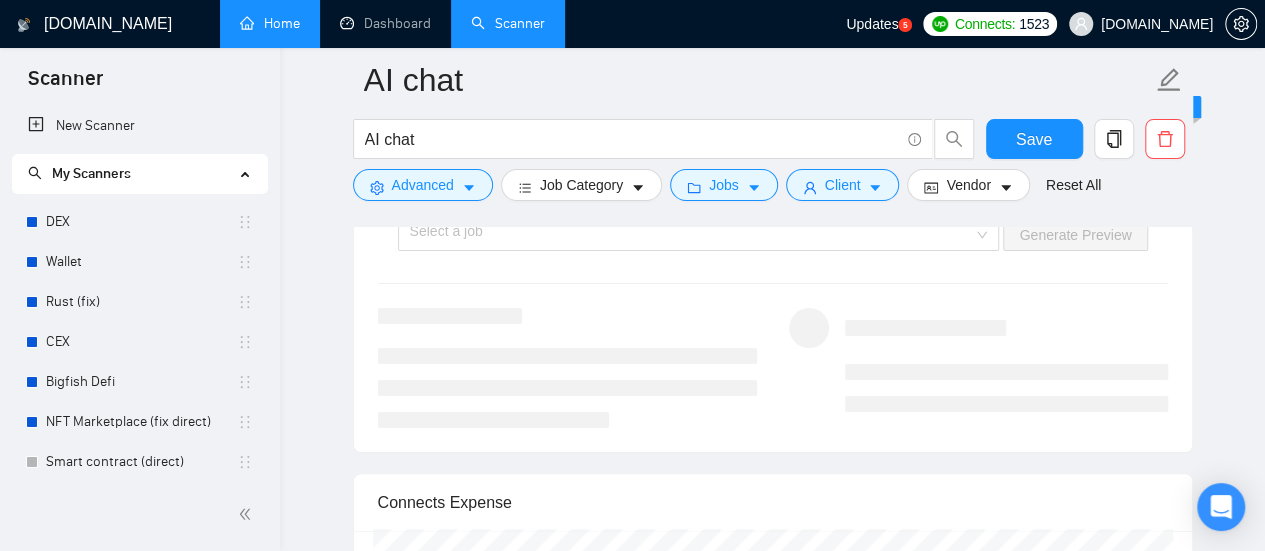 scroll, scrollTop: 3600, scrollLeft: 0, axis: vertical 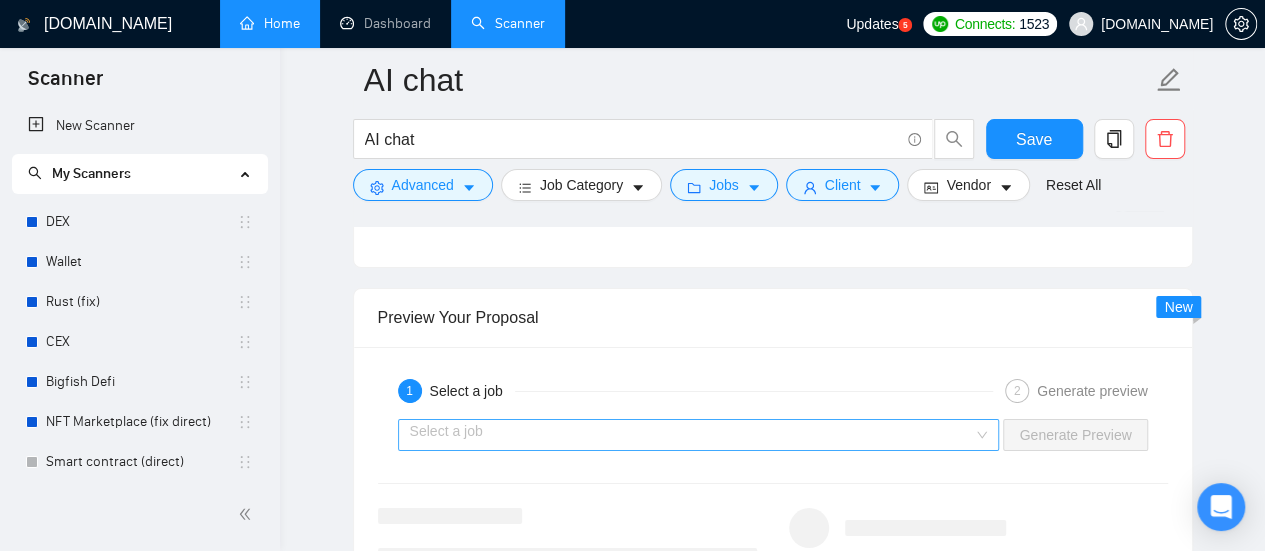 click at bounding box center (692, 435) 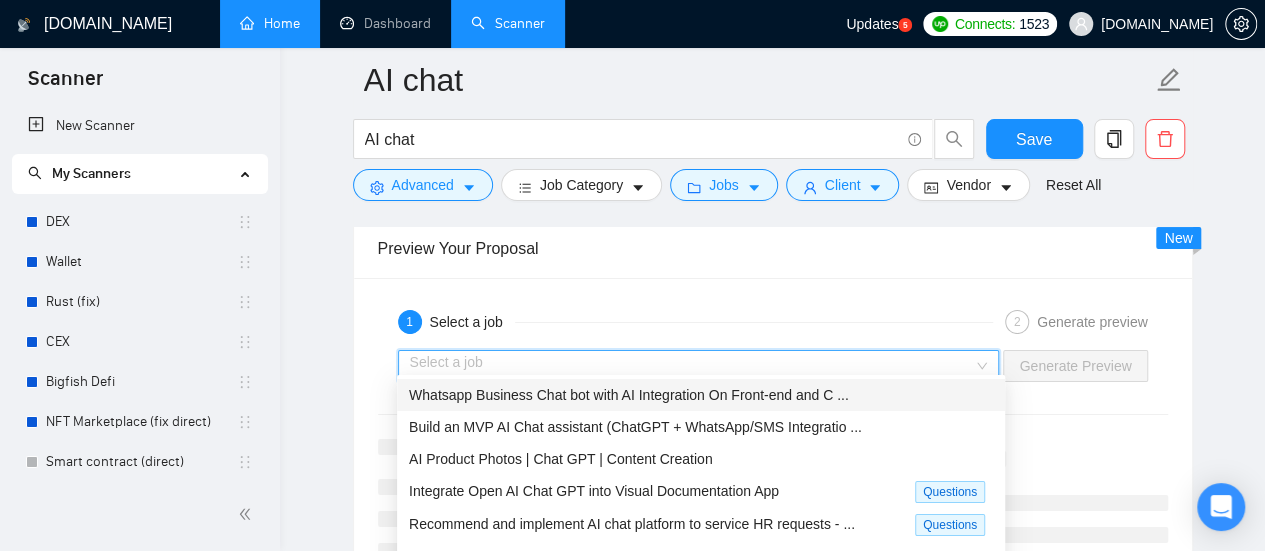 scroll, scrollTop: 3700, scrollLeft: 0, axis: vertical 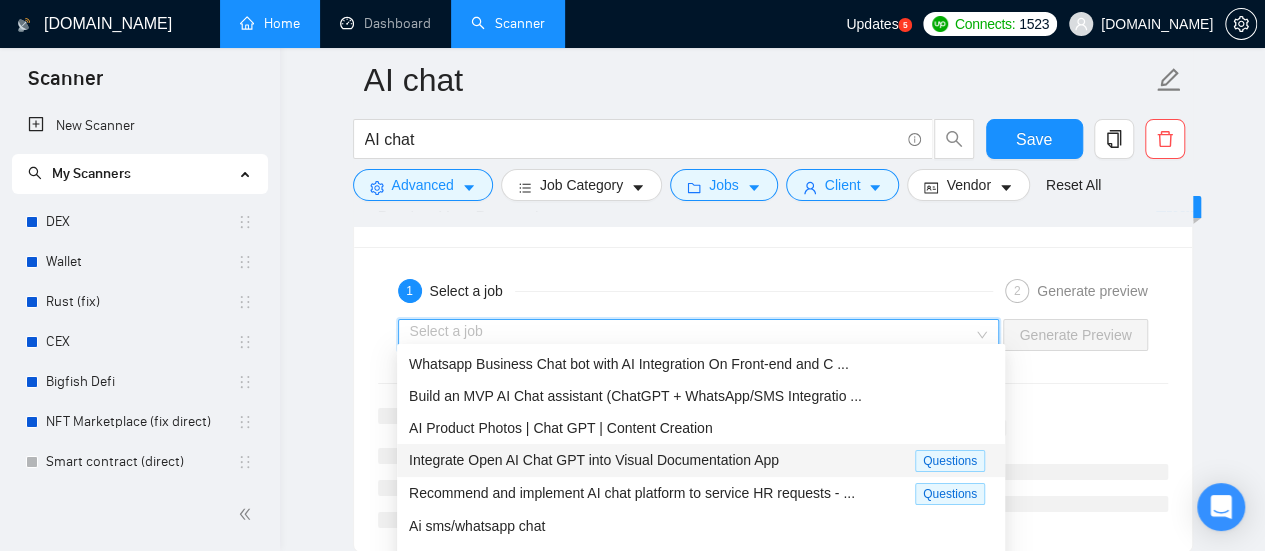 click on "Integrate Open AI Chat GPT into Visual Documentation App" at bounding box center (594, 460) 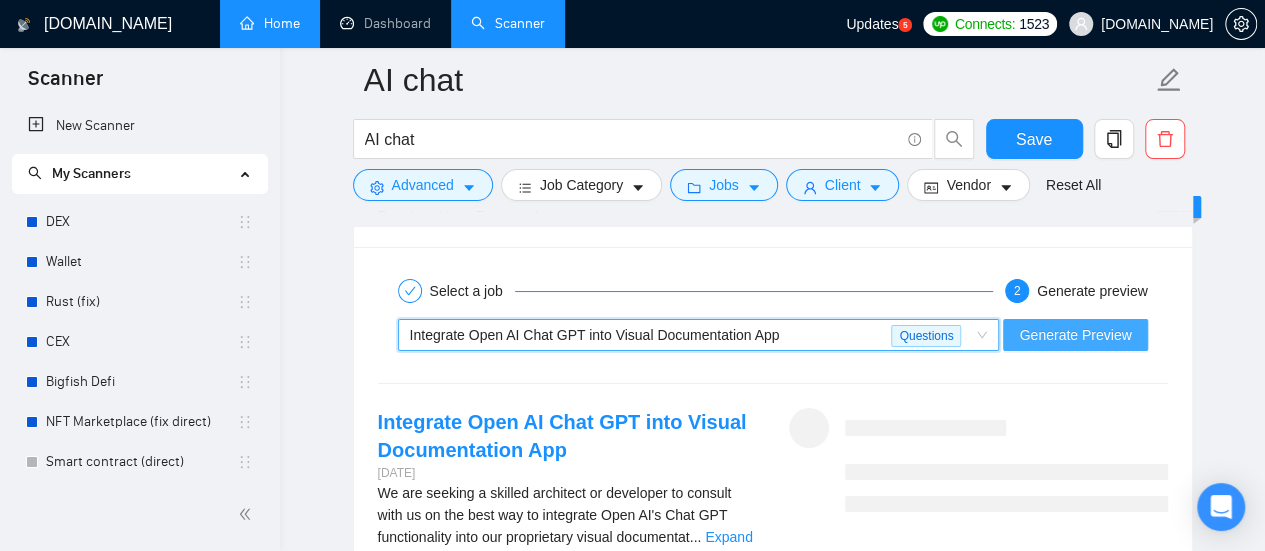 click on "Generate Preview" at bounding box center (1075, 335) 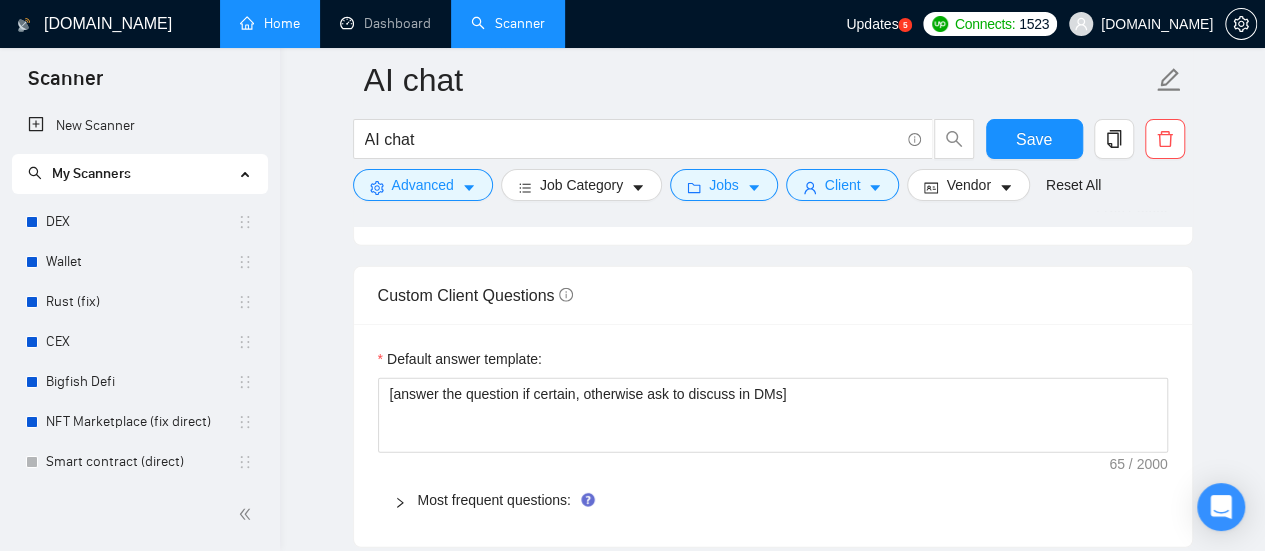 scroll, scrollTop: 2700, scrollLeft: 0, axis: vertical 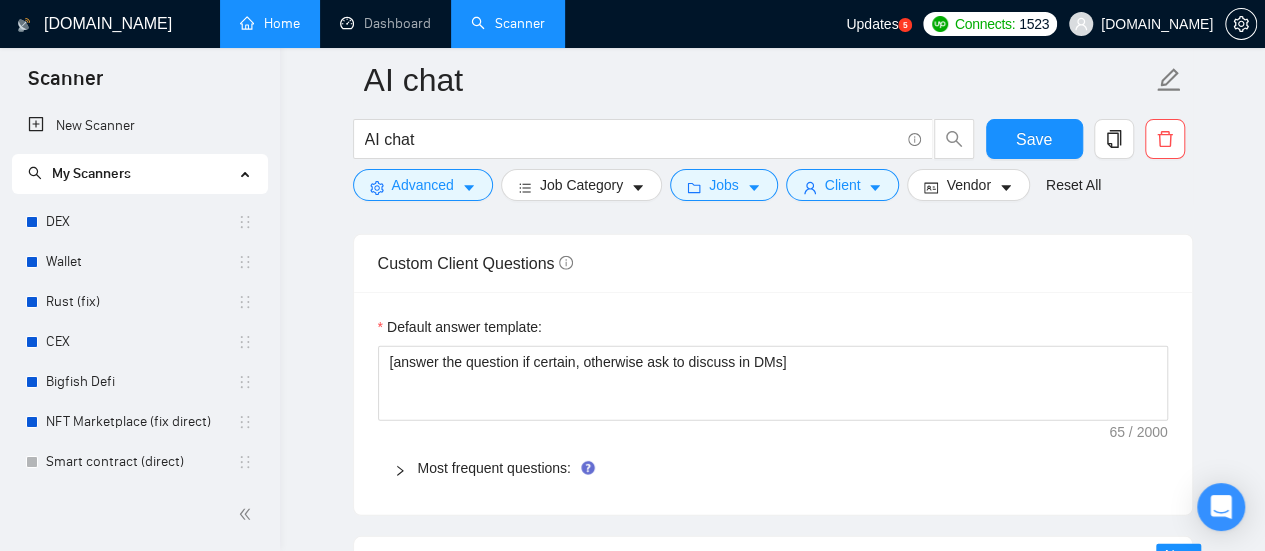 click on "Most frequent questions:" at bounding box center (773, 468) 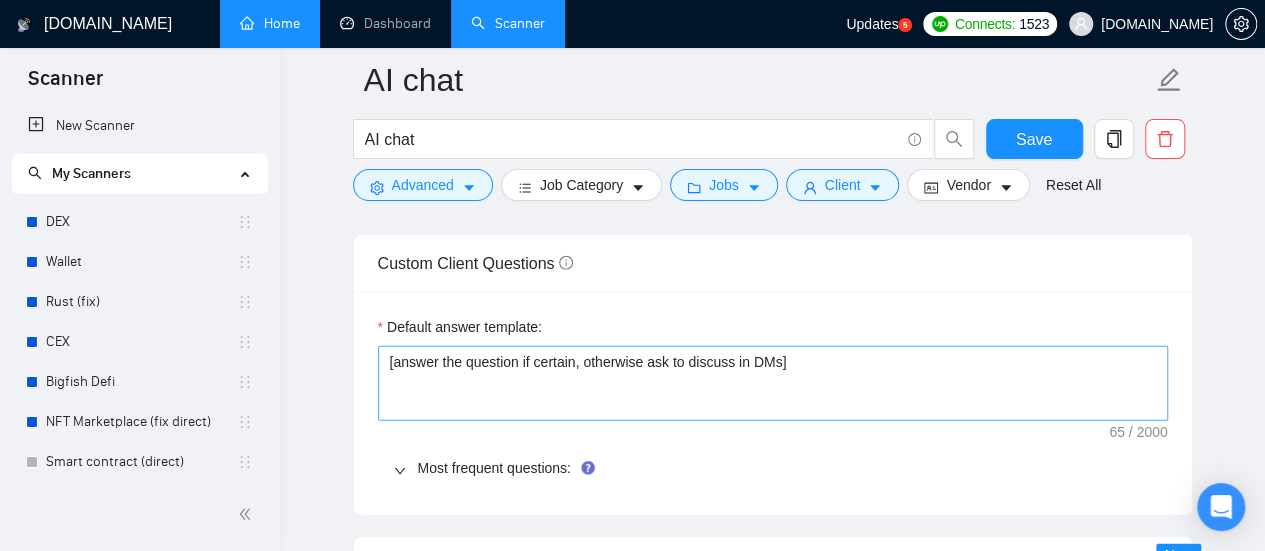 type 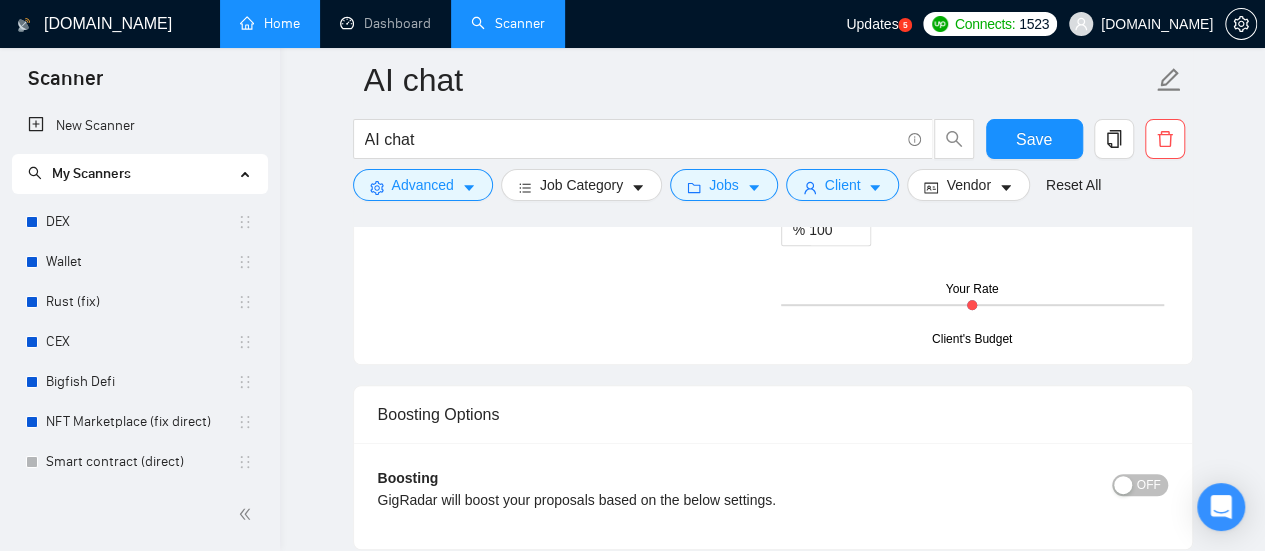 scroll, scrollTop: 4200, scrollLeft: 0, axis: vertical 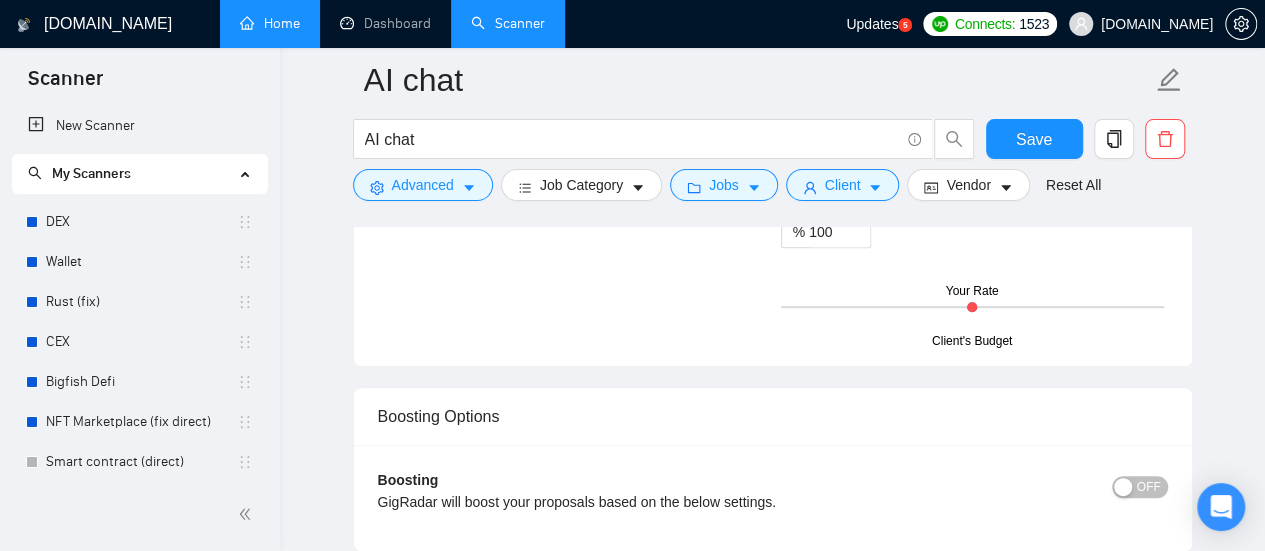 click on "OFF" at bounding box center (1149, 487) 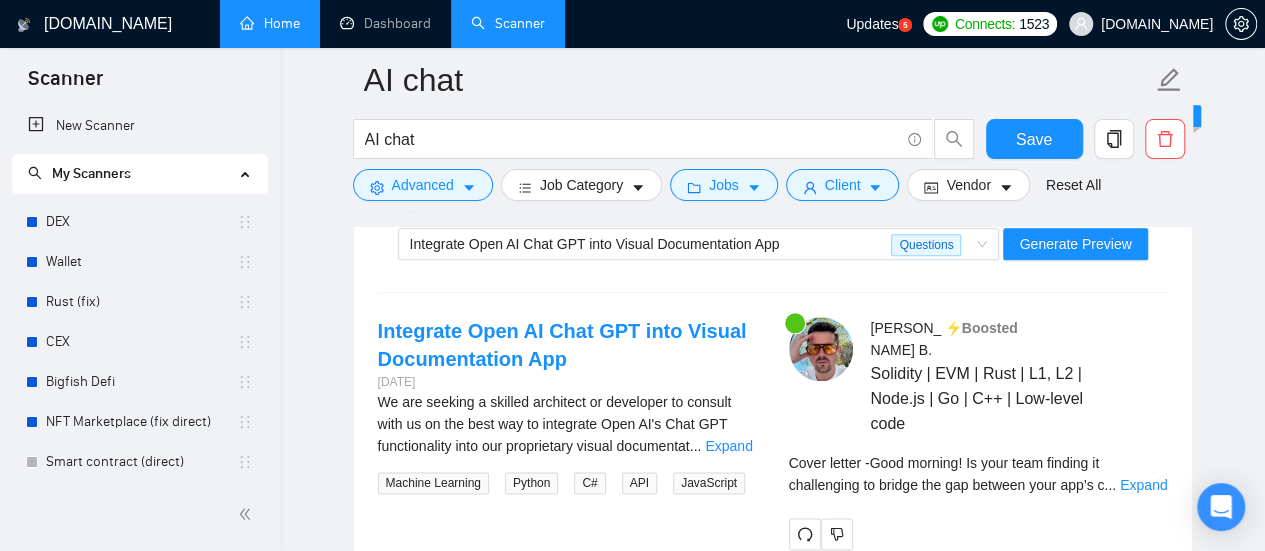 scroll, scrollTop: 4800, scrollLeft: 0, axis: vertical 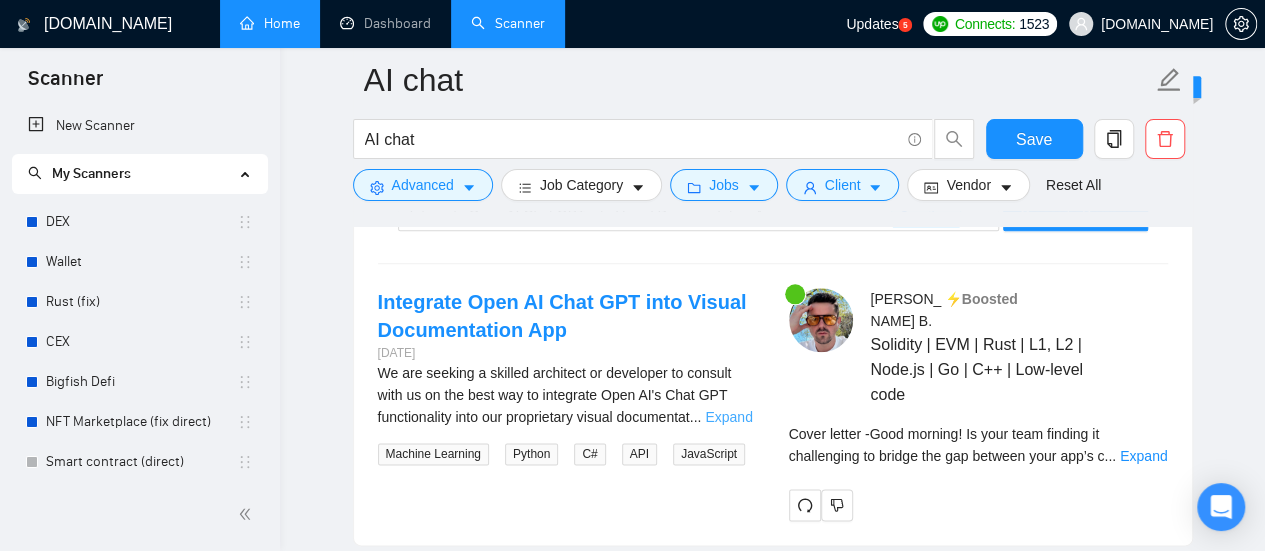 click on "Expand" at bounding box center (728, 417) 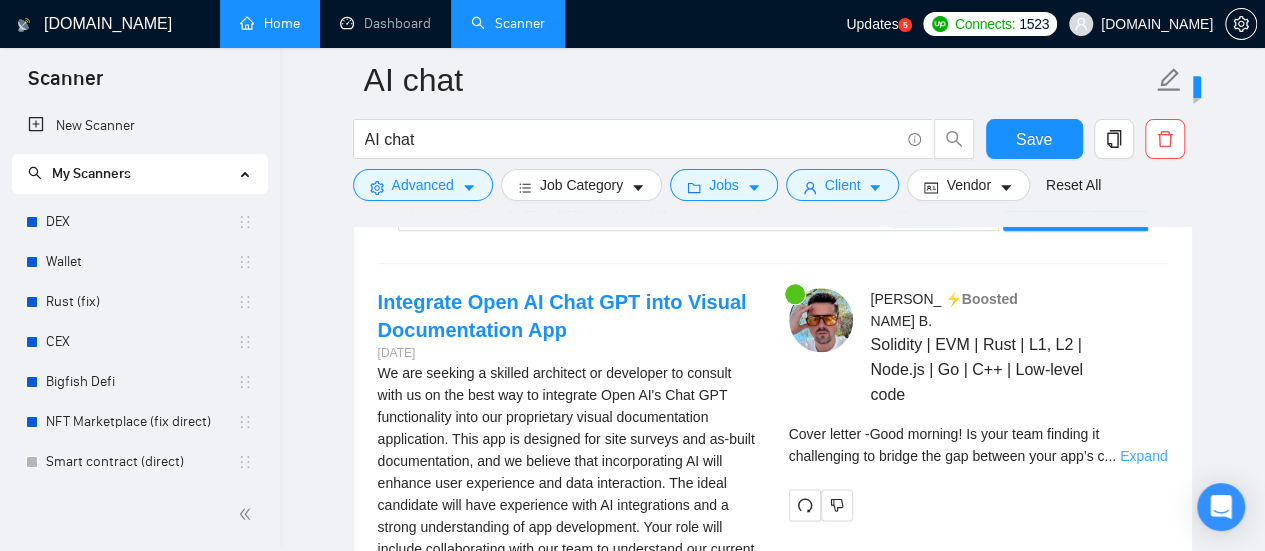 click on "Expand" at bounding box center (1143, 456) 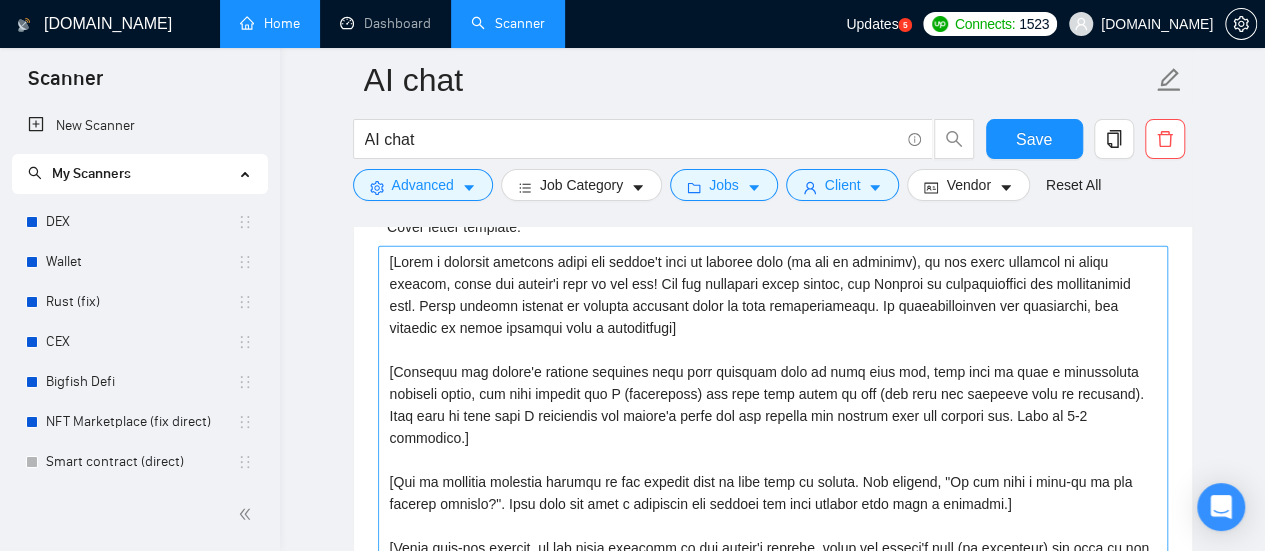 scroll, scrollTop: 2200, scrollLeft: 0, axis: vertical 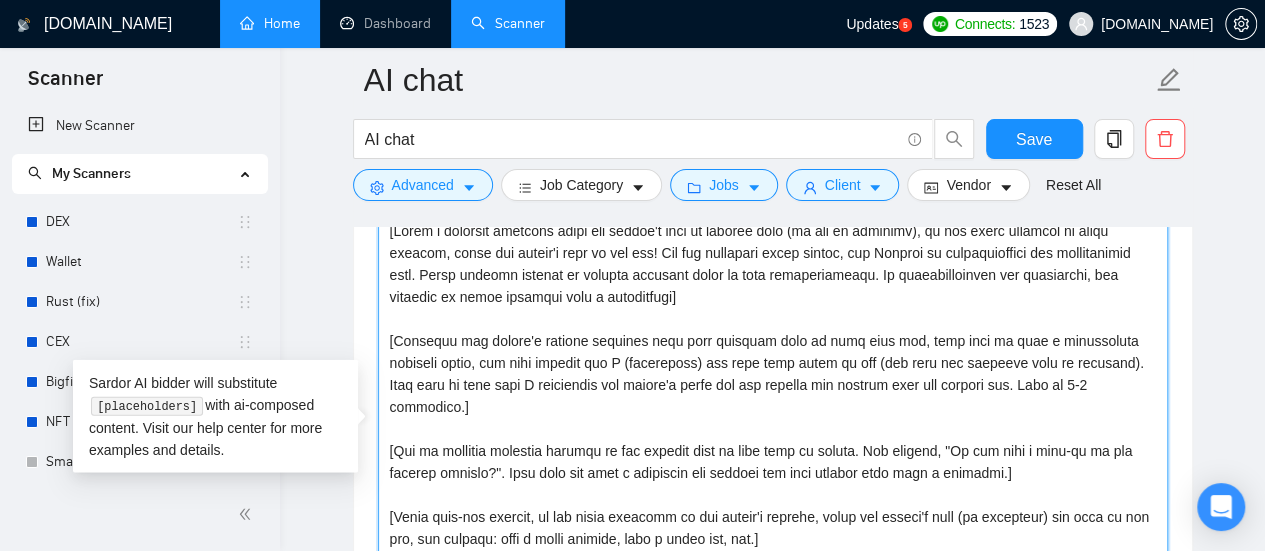 click on "Cover letter template:" at bounding box center (773, 440) 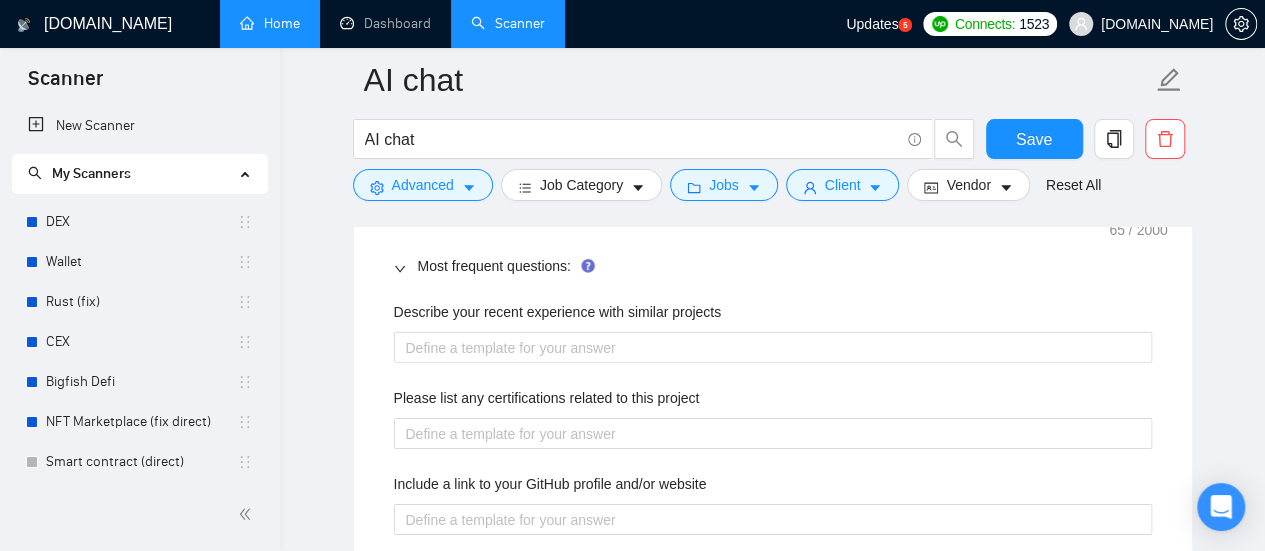 scroll, scrollTop: 3100, scrollLeft: 0, axis: vertical 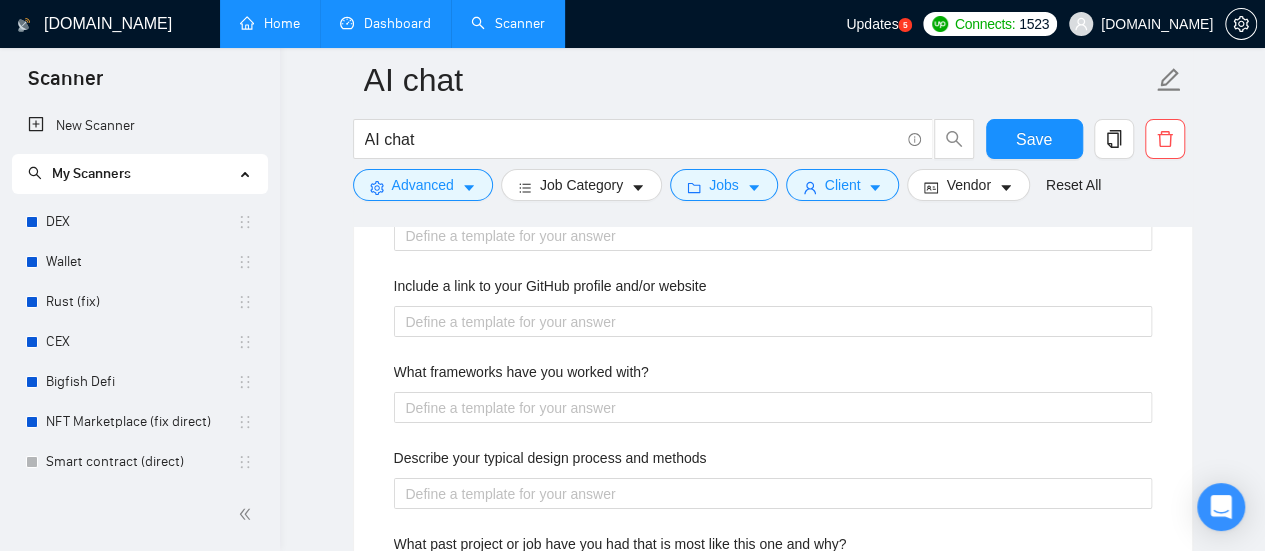 type on "[Write a personal greeting using the client's name or company name (if any is provided), in the local language of their country, using the client's time of the day! For the remaining cover letter, use English in conversational yet professional tone. Avoid generic phrases or cliches commonly found in such communications. Be straightforward and respectful, and remember to avoid sounding like a salesperson]
[Identify the client's biggest business pain that provoked them to post this job, hook into it with a provocative question first, and then explain how I (freelancer) can help them solve it too (not only the specific task in question). Make sure to show that I understand the client's needs and can deliver the results they are looking for. Make it 3-4 sentences.]
[Ask an engaging question related to the project that is very easy to answer. For example, "Do you have a mock-up of the designs already?". Show that you know a practical way forward for this project with such a question.]" 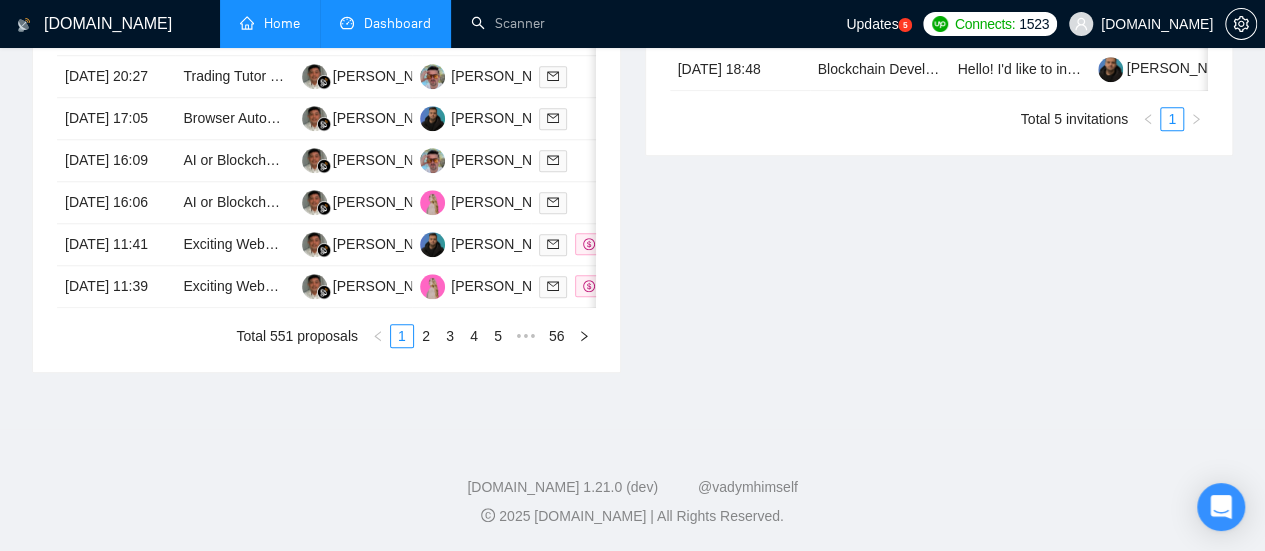 type on "[DATE]" 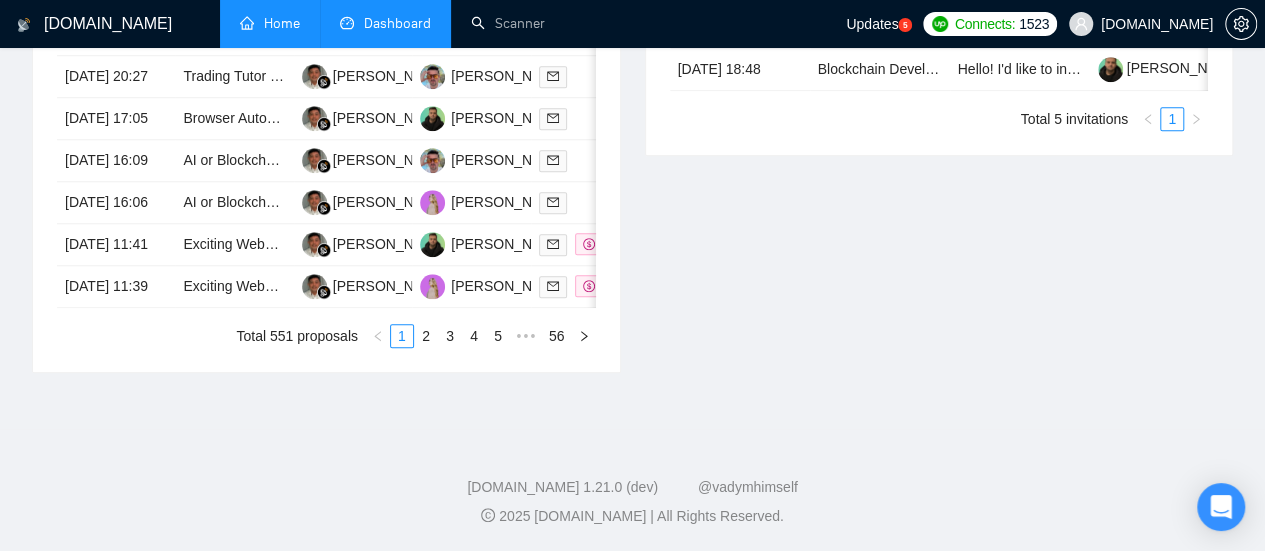 type on "[DATE]" 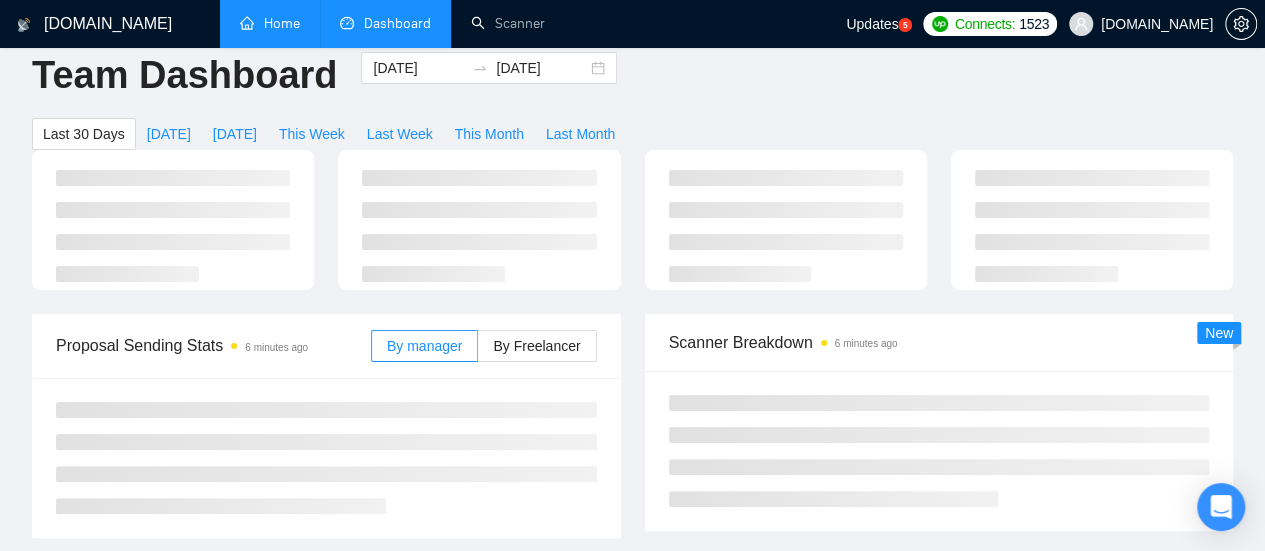 scroll, scrollTop: 0, scrollLeft: 0, axis: both 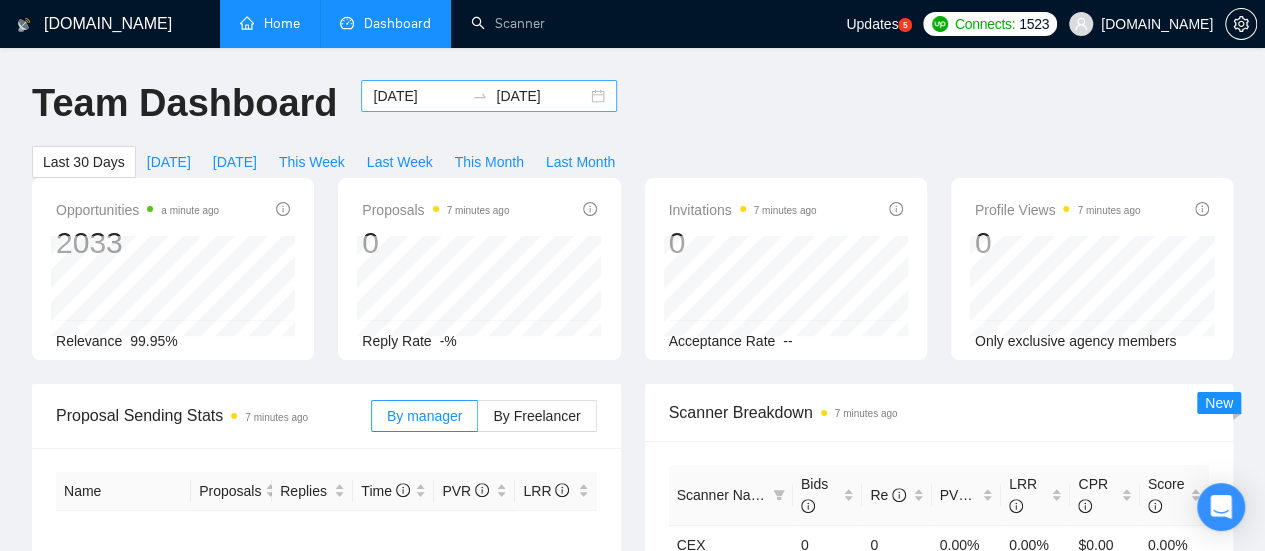 click on "[DATE]" at bounding box center [418, 96] 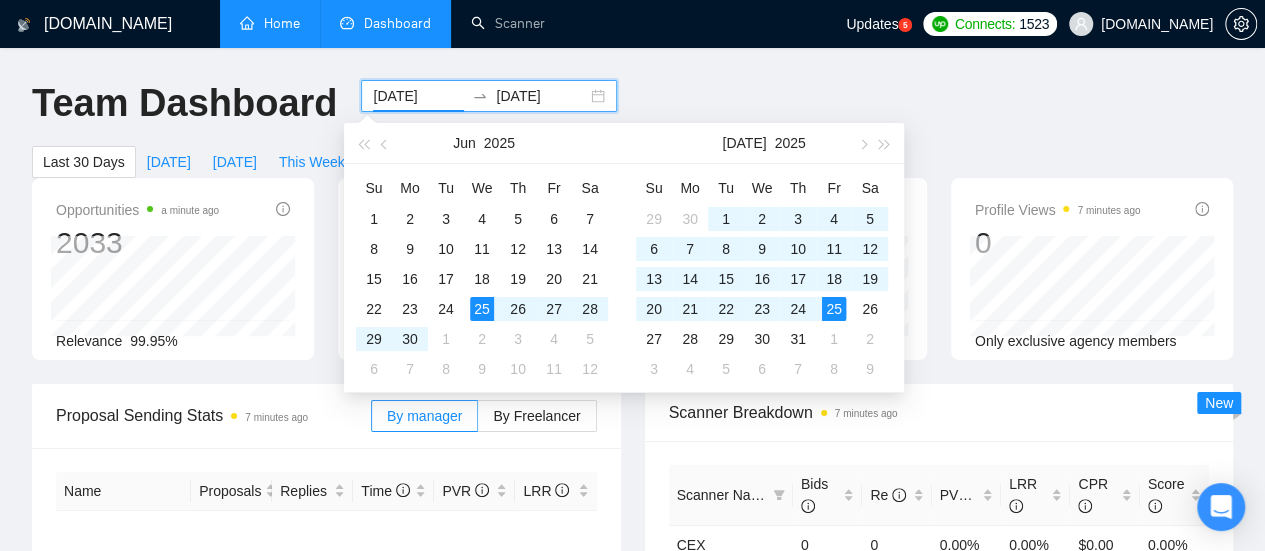 click on "[DATE]" at bounding box center (418, 96) 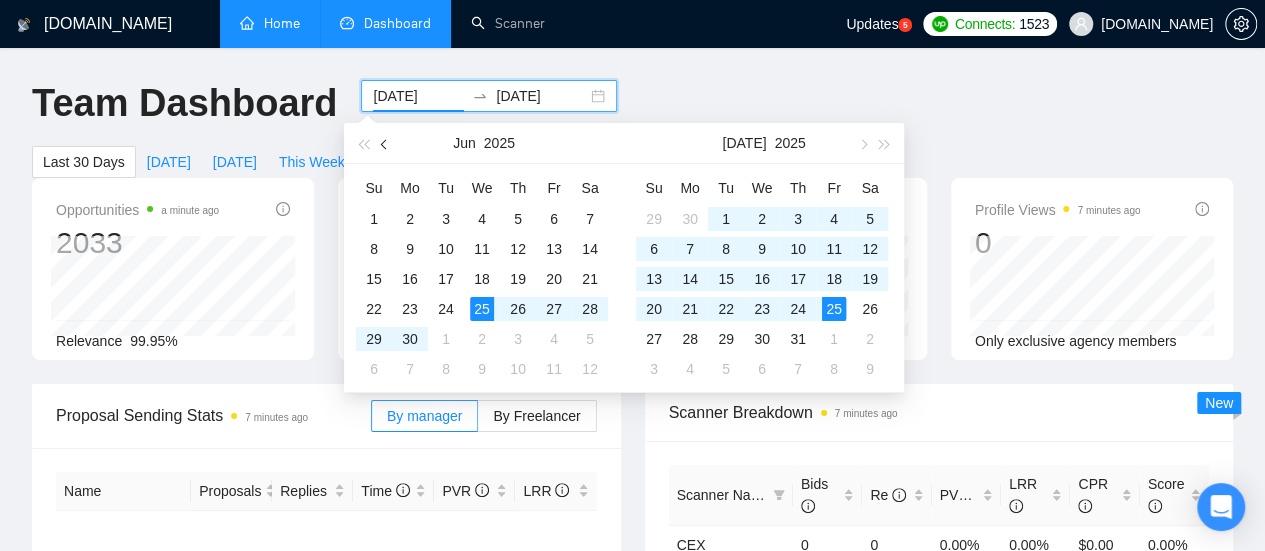 click at bounding box center [385, 143] 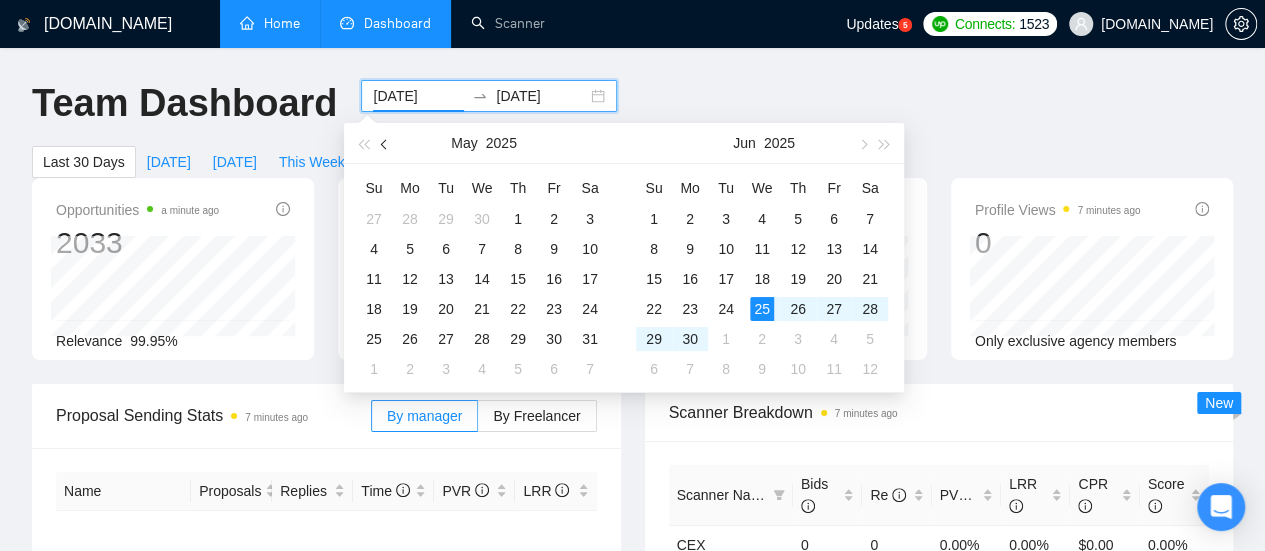 click at bounding box center (385, 143) 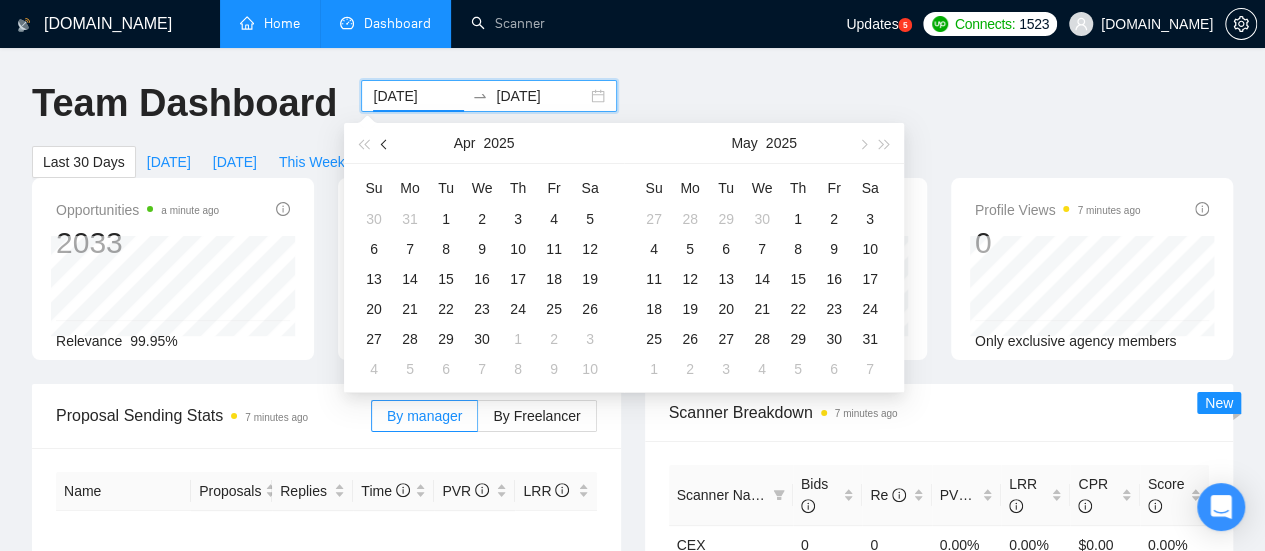 click at bounding box center [385, 143] 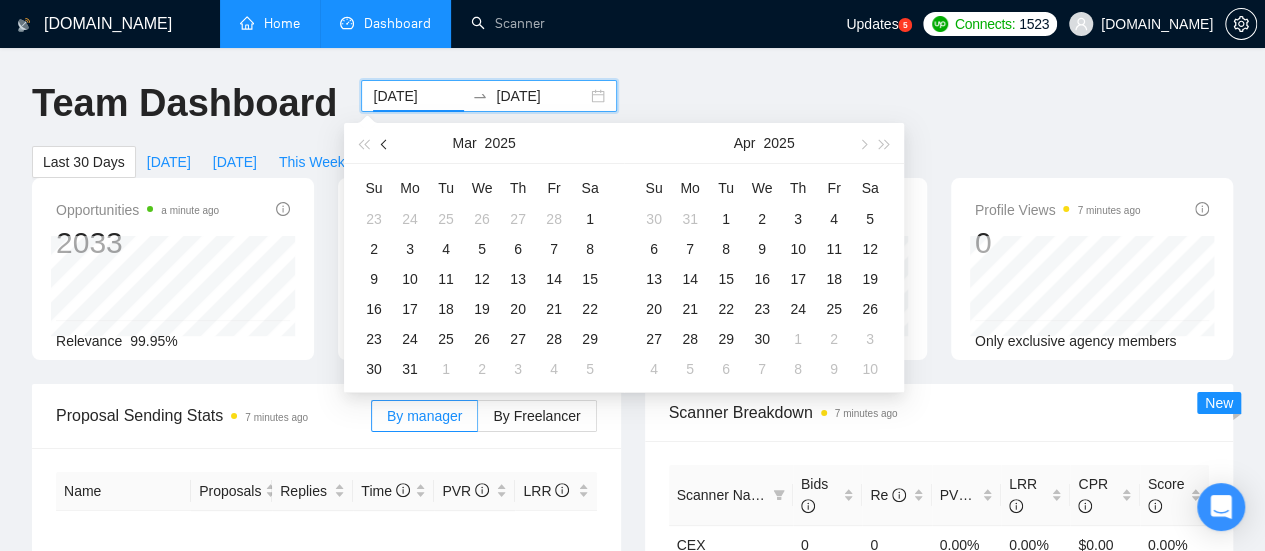 click at bounding box center (385, 143) 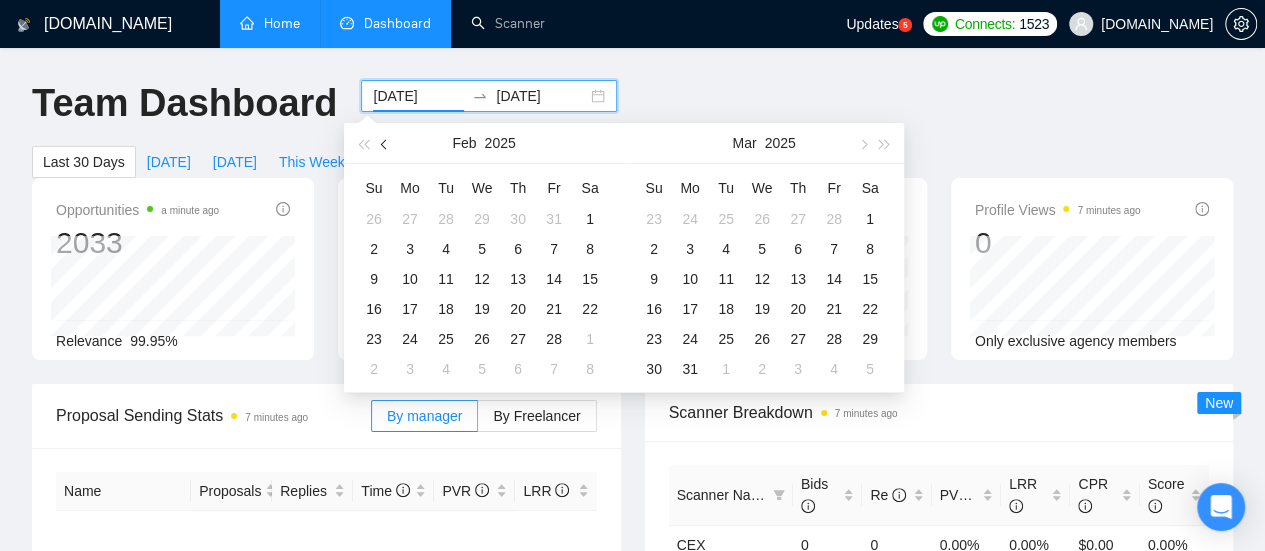 click at bounding box center (385, 143) 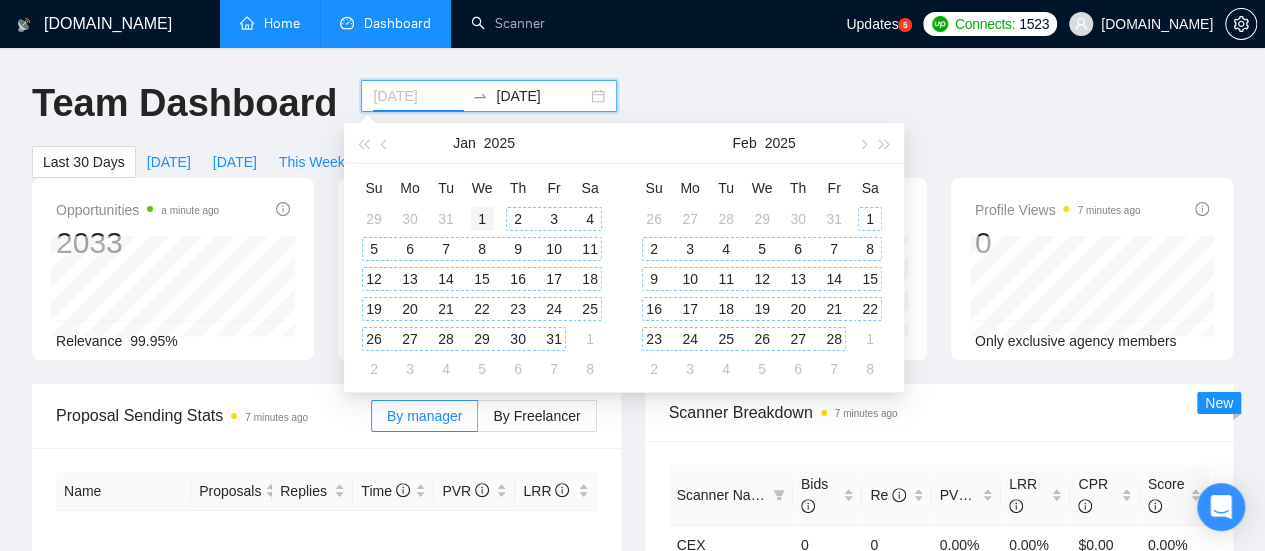 type on "[DATE]" 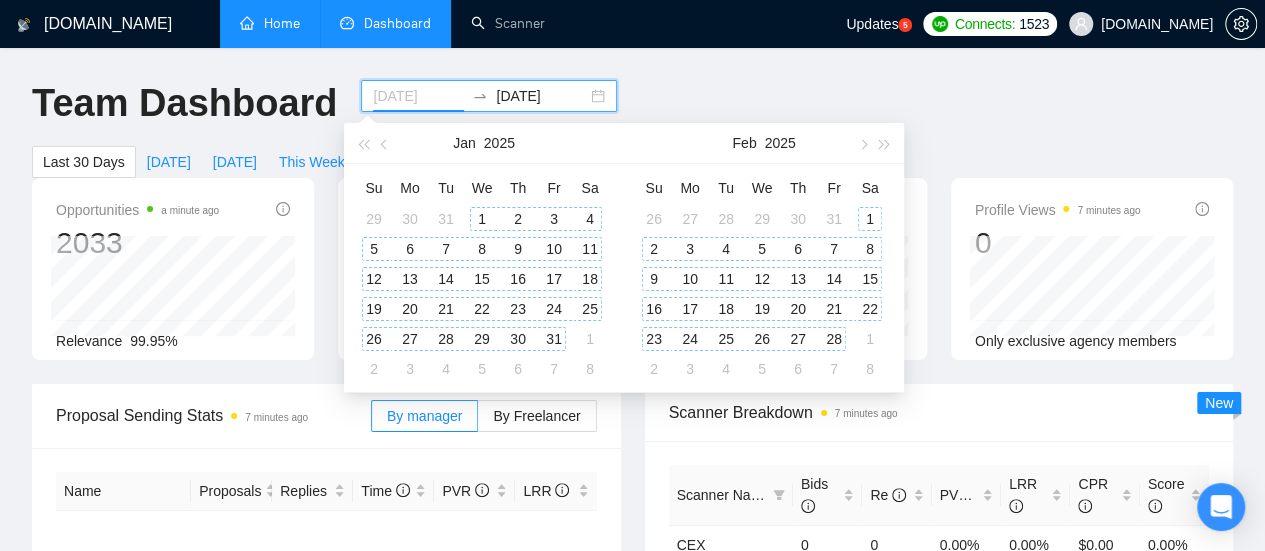 click on "1" at bounding box center [482, 219] 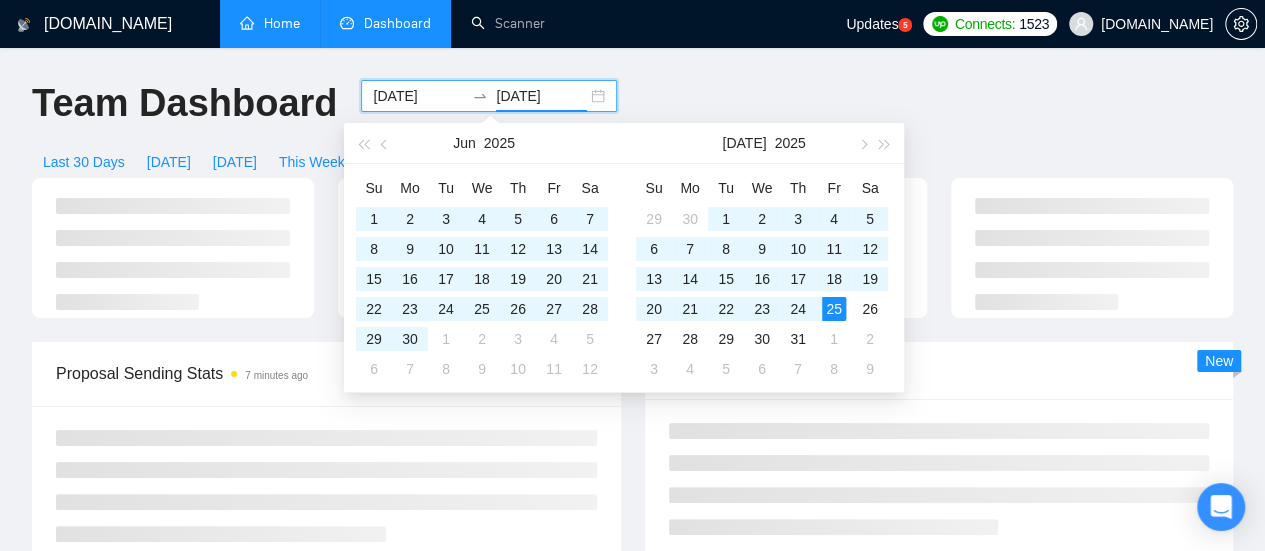 click on "[DATE]" at bounding box center (541, 96) 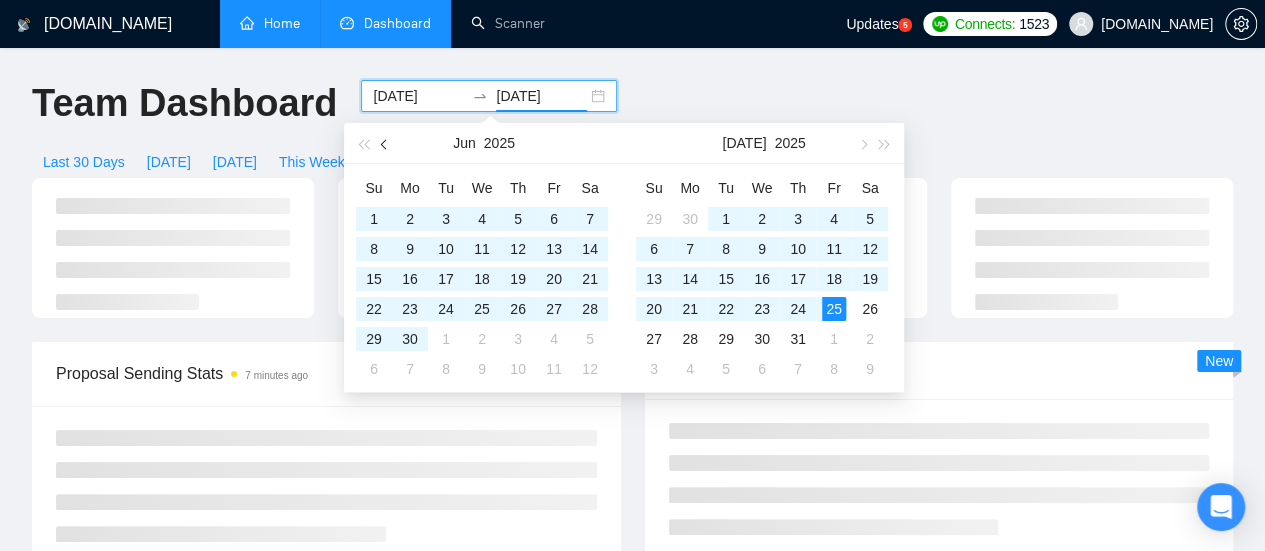 click at bounding box center [385, 143] 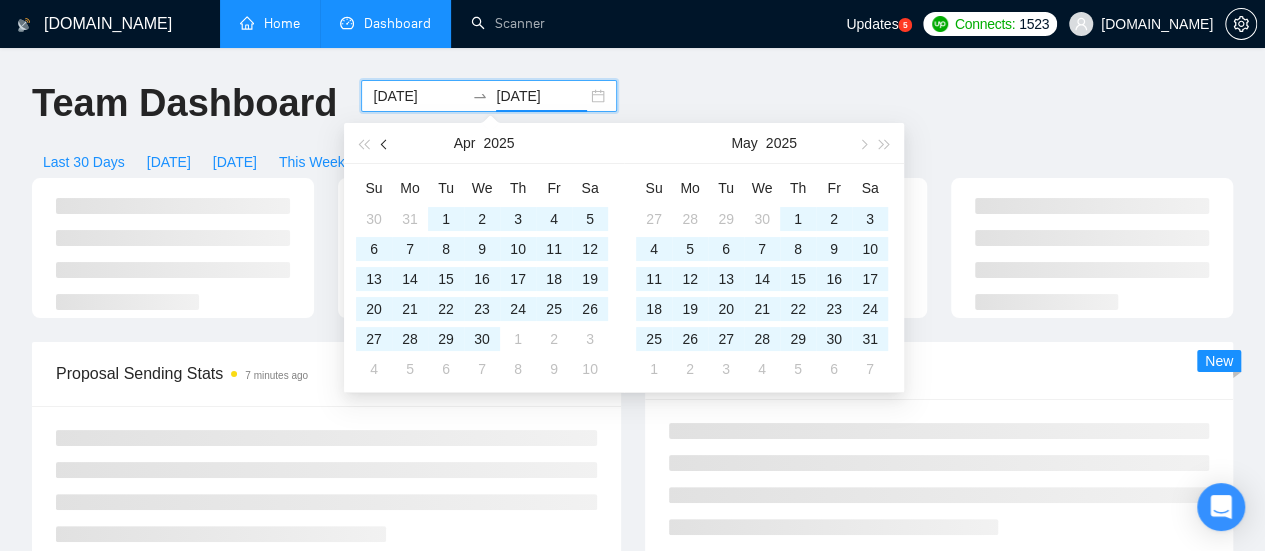 click at bounding box center (386, 144) 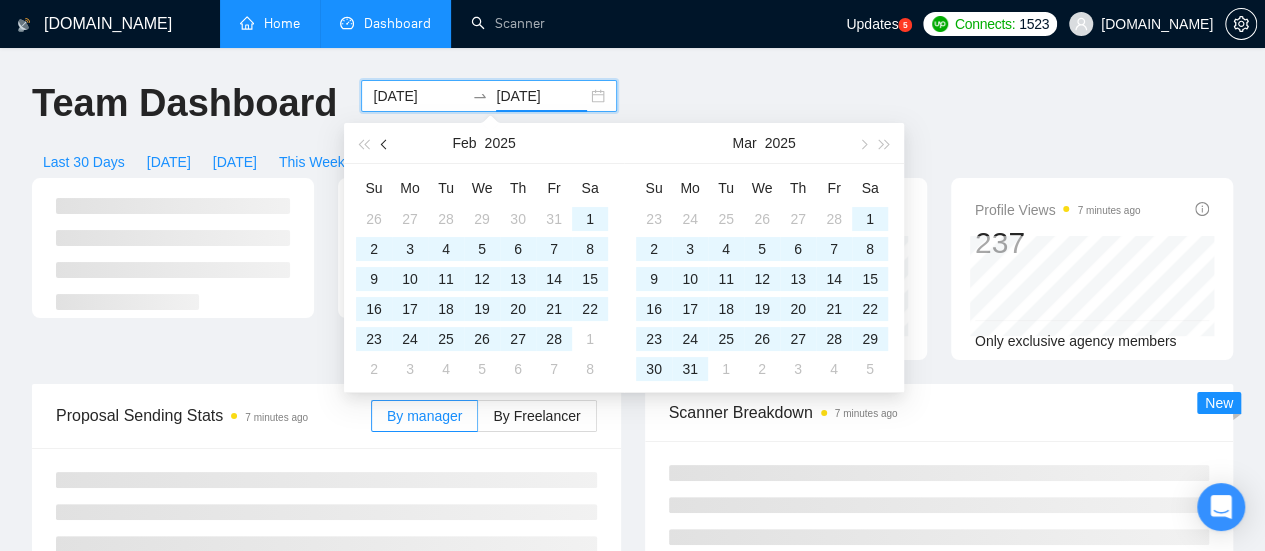 click at bounding box center (386, 144) 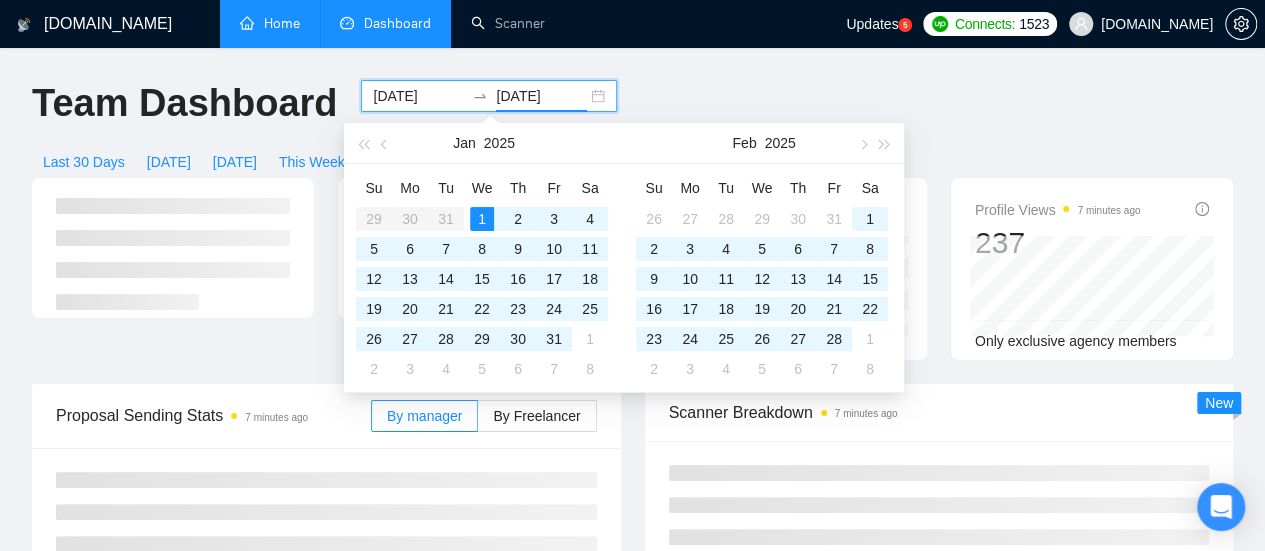 click on "31" at bounding box center (554, 339) 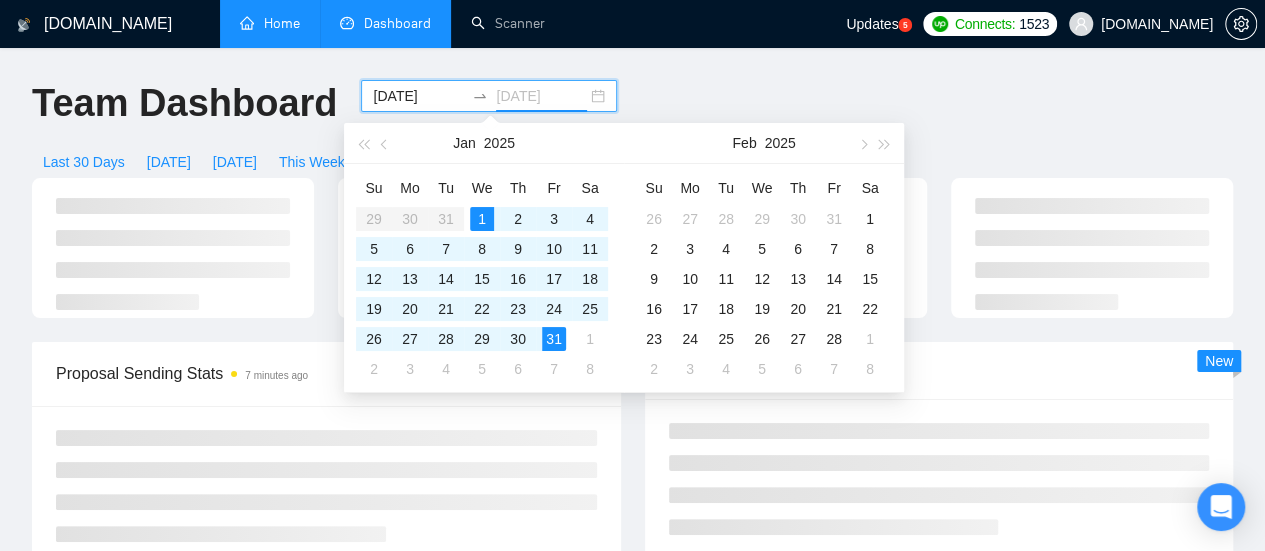 type on "[DATE]" 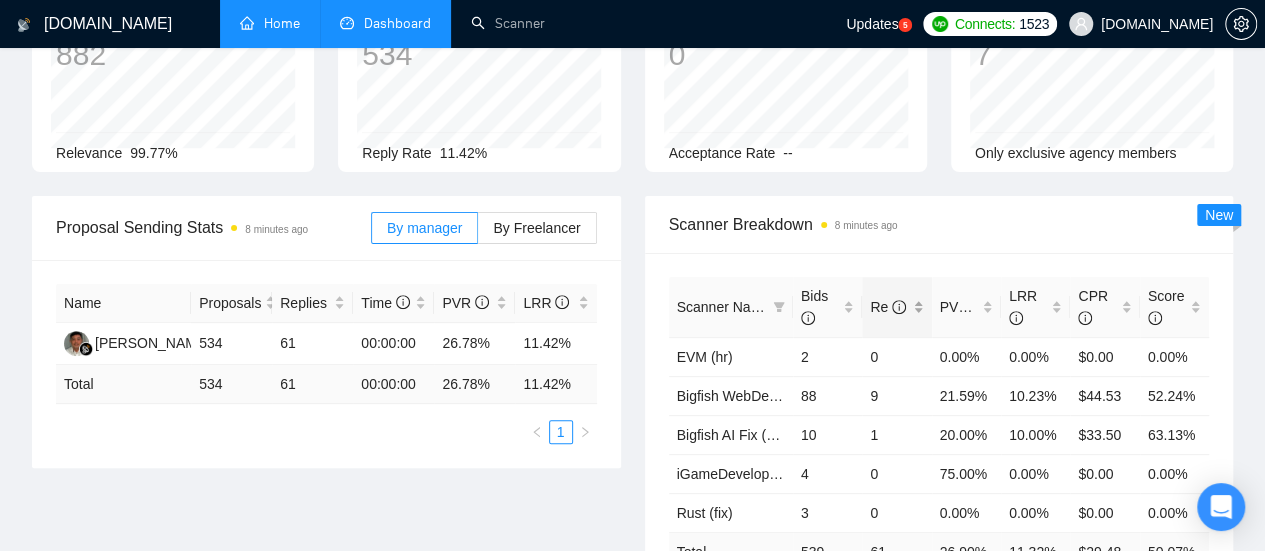 scroll, scrollTop: 200, scrollLeft: 0, axis: vertical 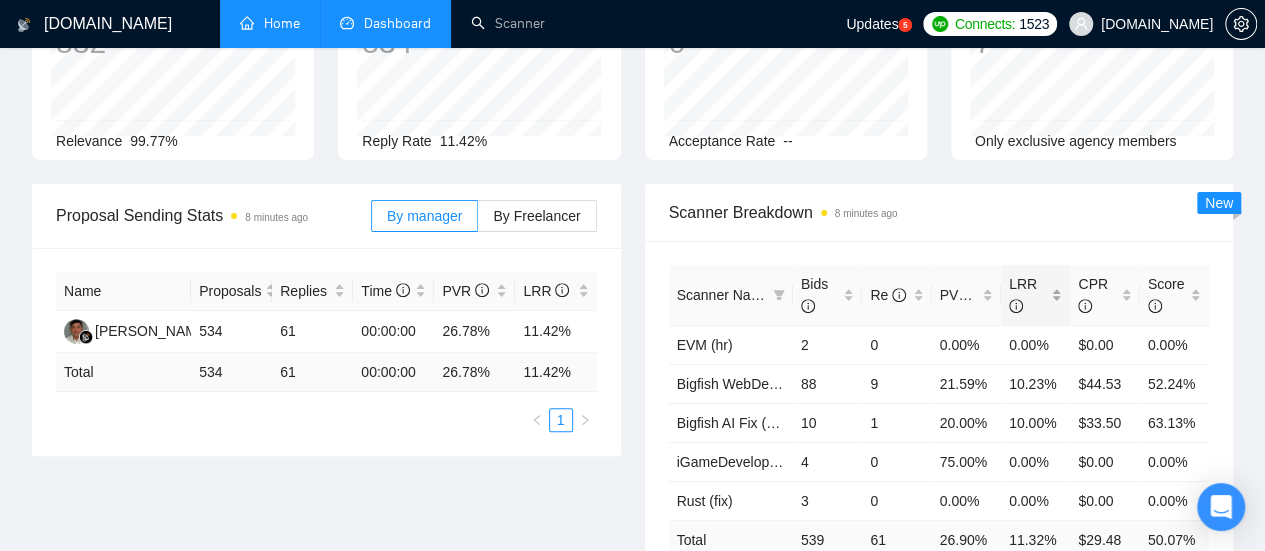click on "LRR" at bounding box center [1035, 295] 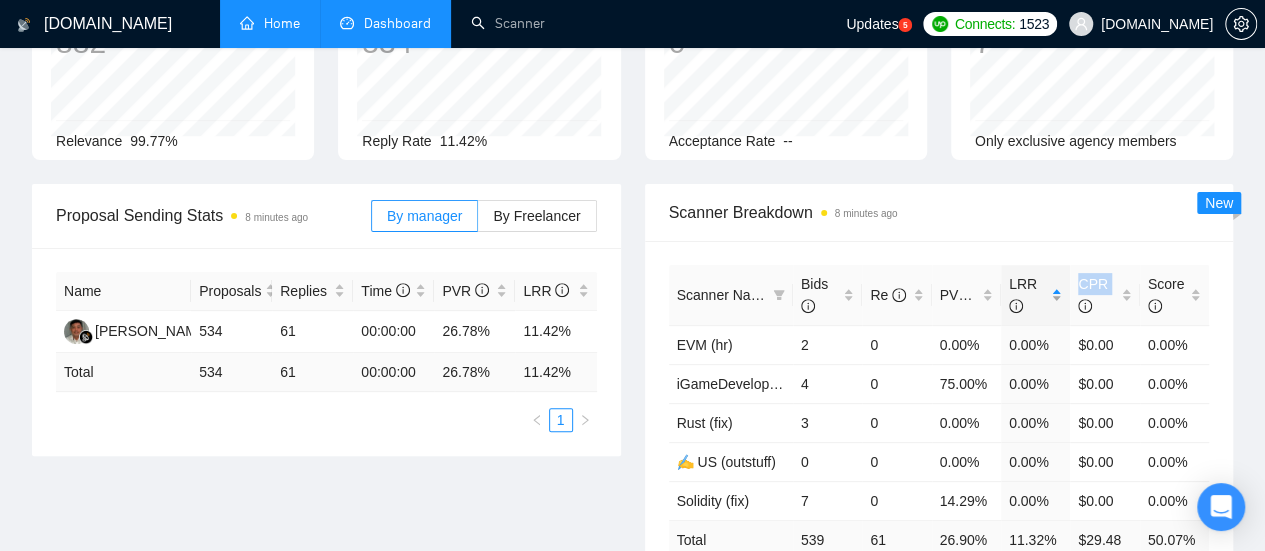 click on "LRR" at bounding box center (1035, 295) 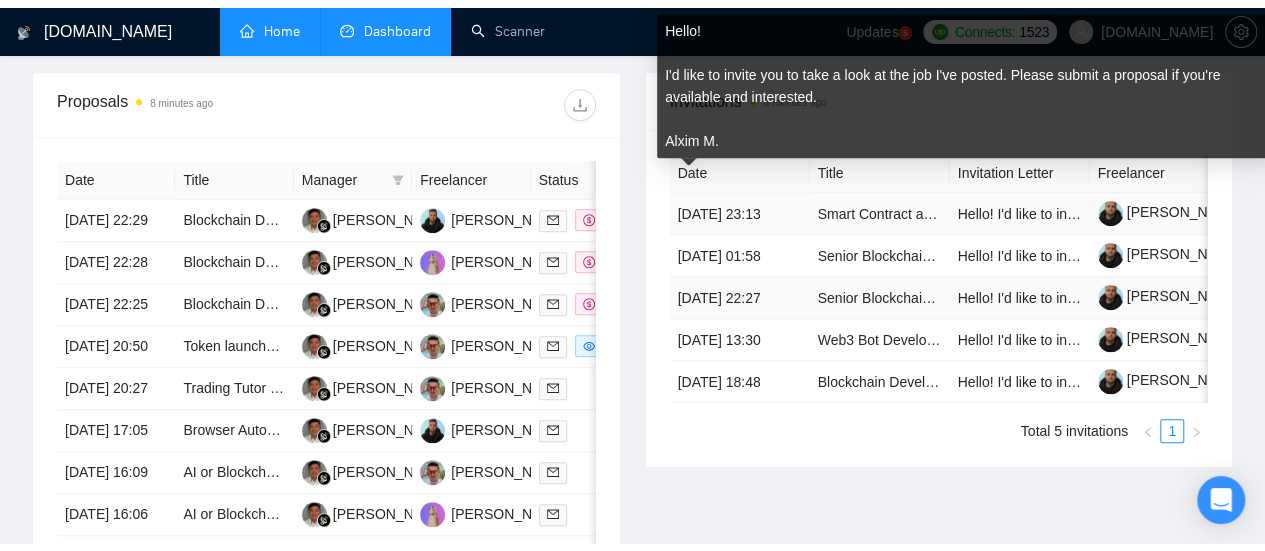 scroll, scrollTop: 800, scrollLeft: 0, axis: vertical 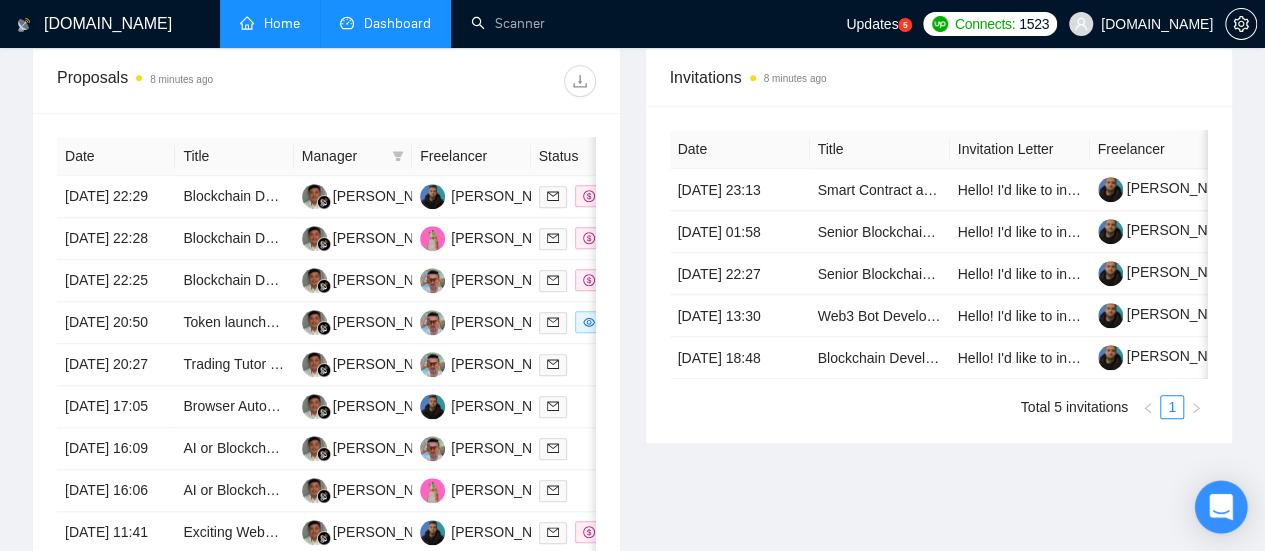click 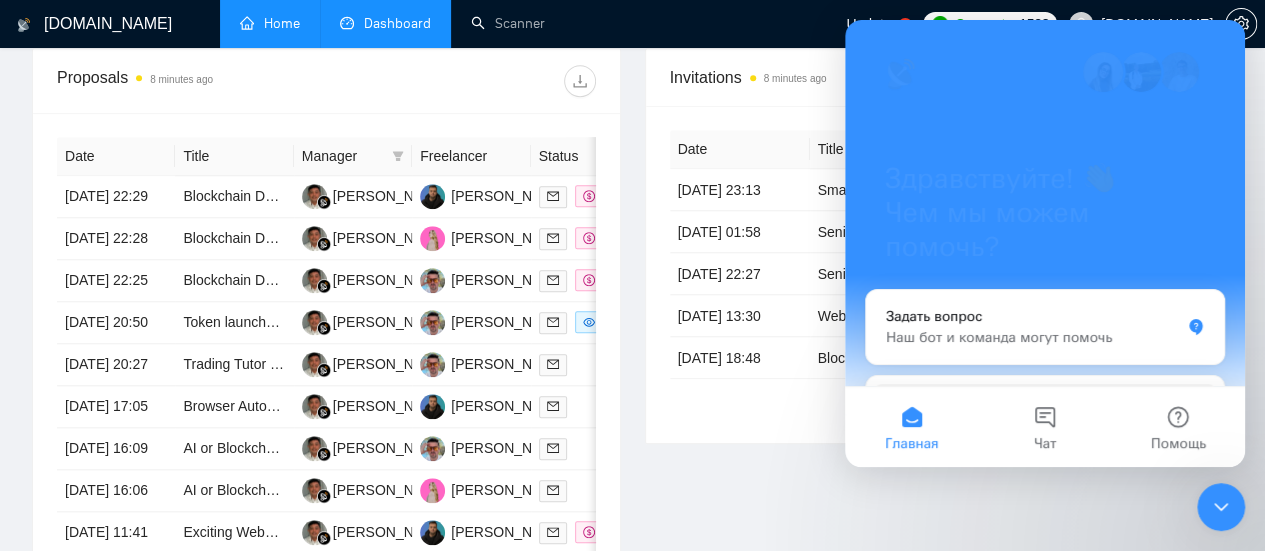 scroll, scrollTop: 0, scrollLeft: 0, axis: both 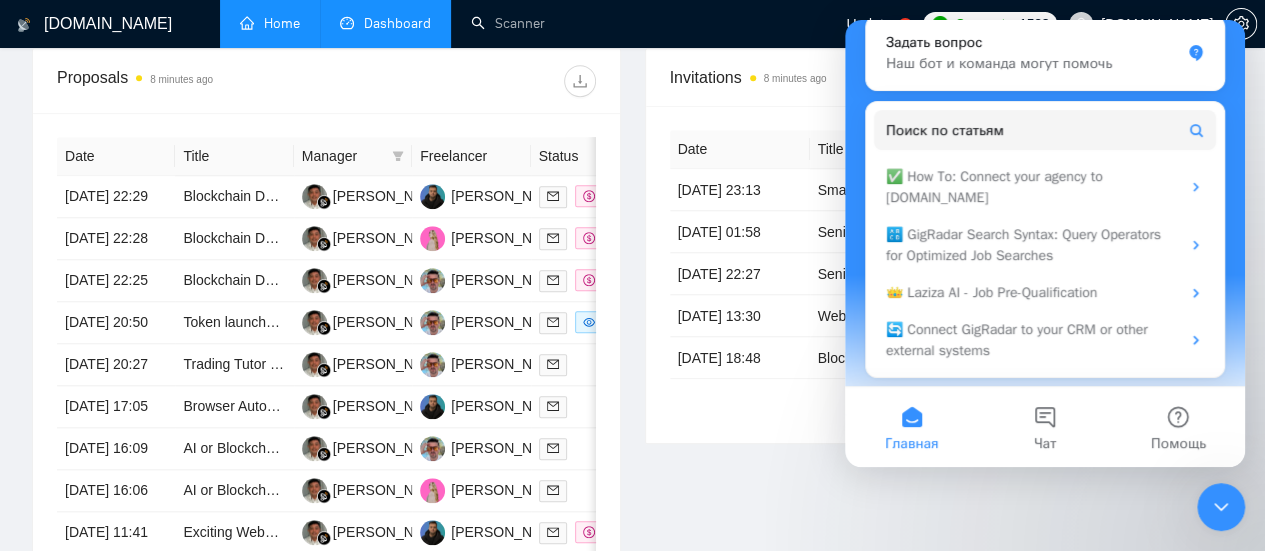 click 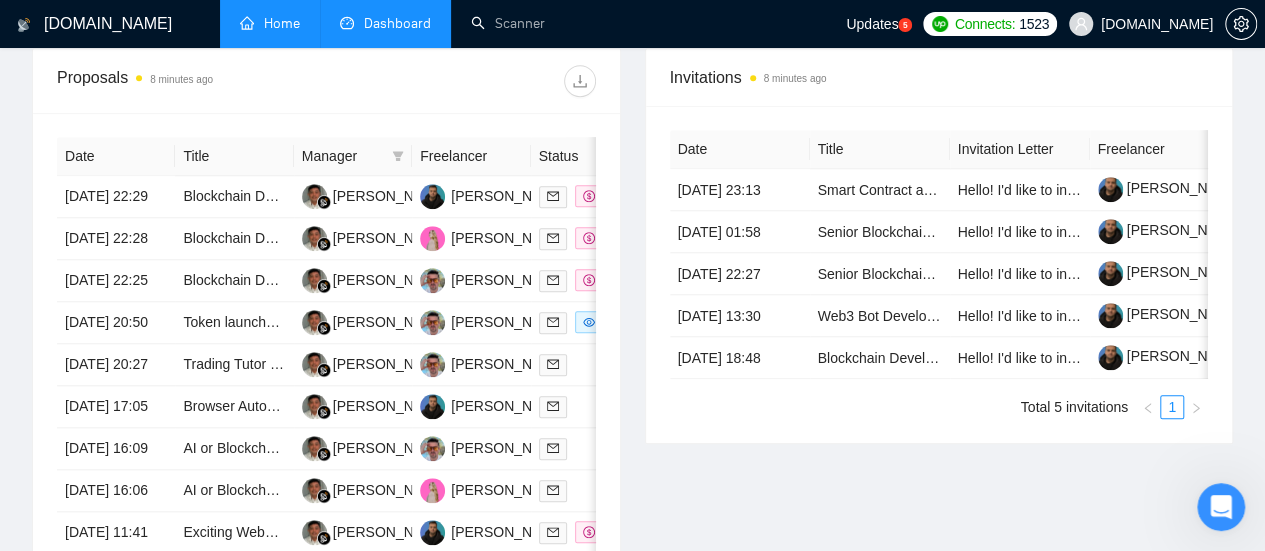 scroll, scrollTop: 0, scrollLeft: 0, axis: both 